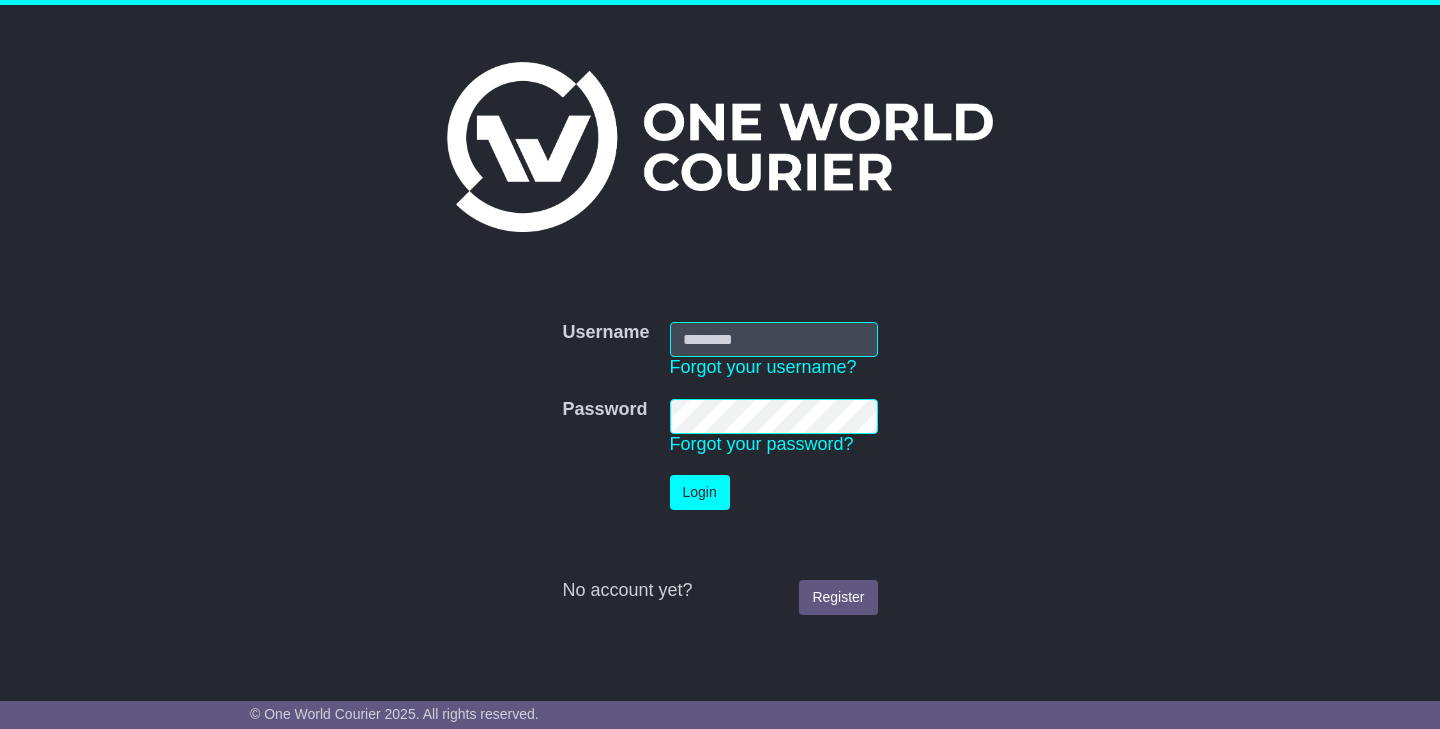 scroll, scrollTop: 0, scrollLeft: 0, axis: both 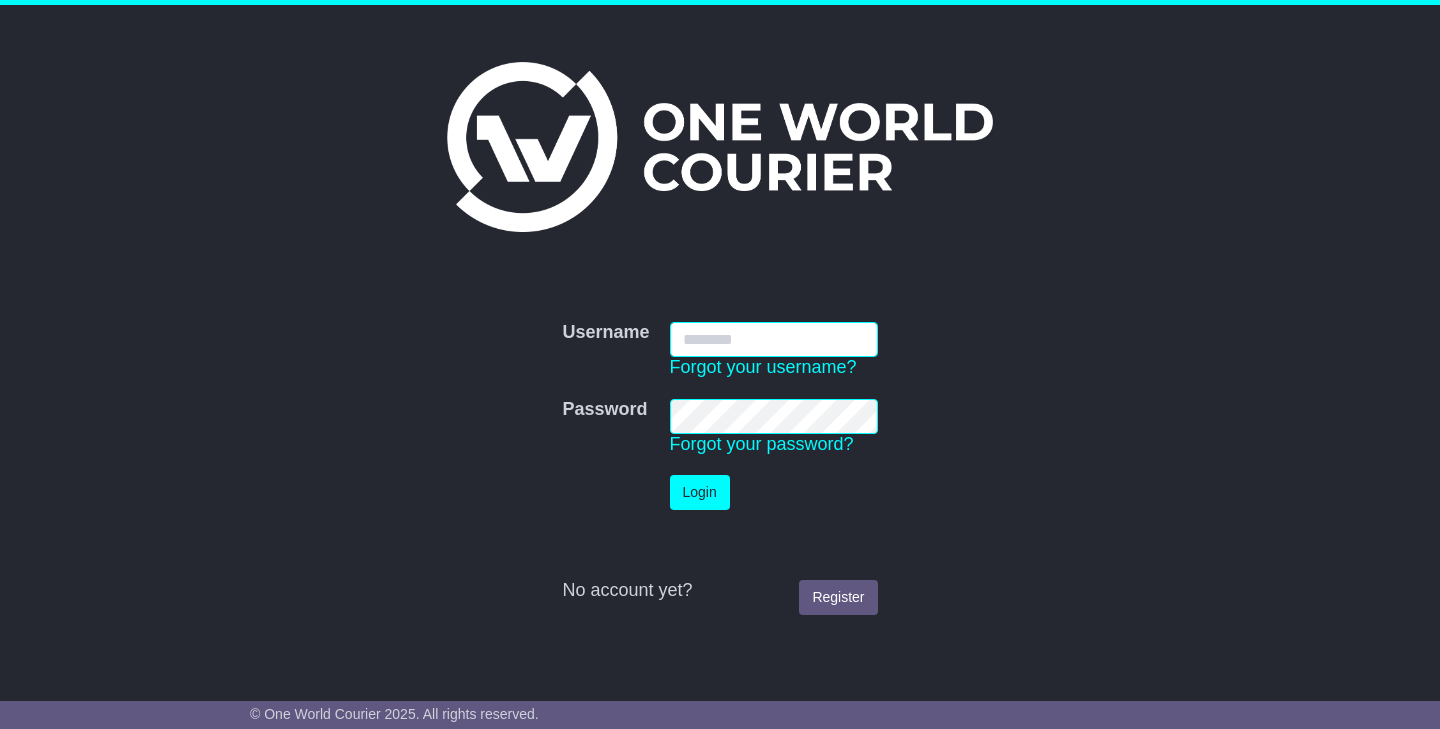 type on "**********" 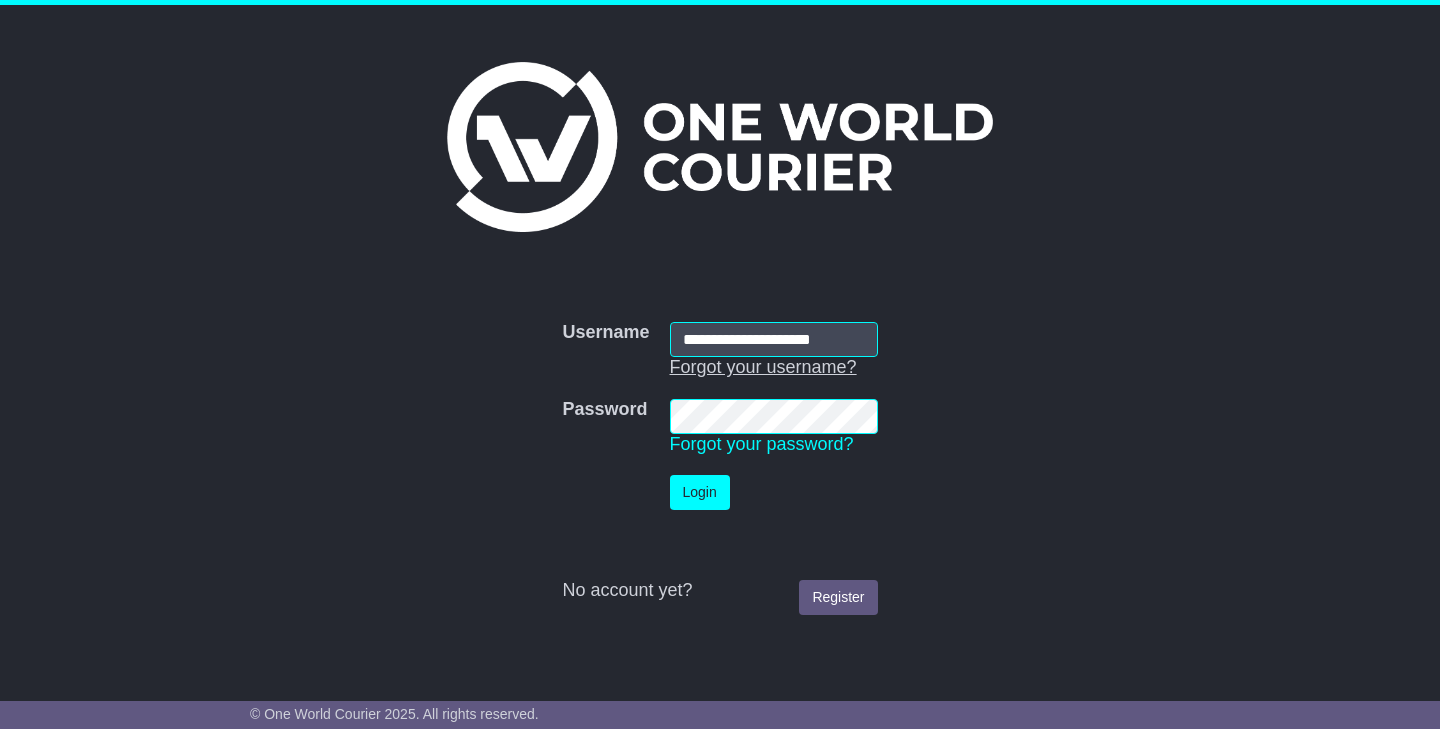 click on "Login" at bounding box center [700, 492] 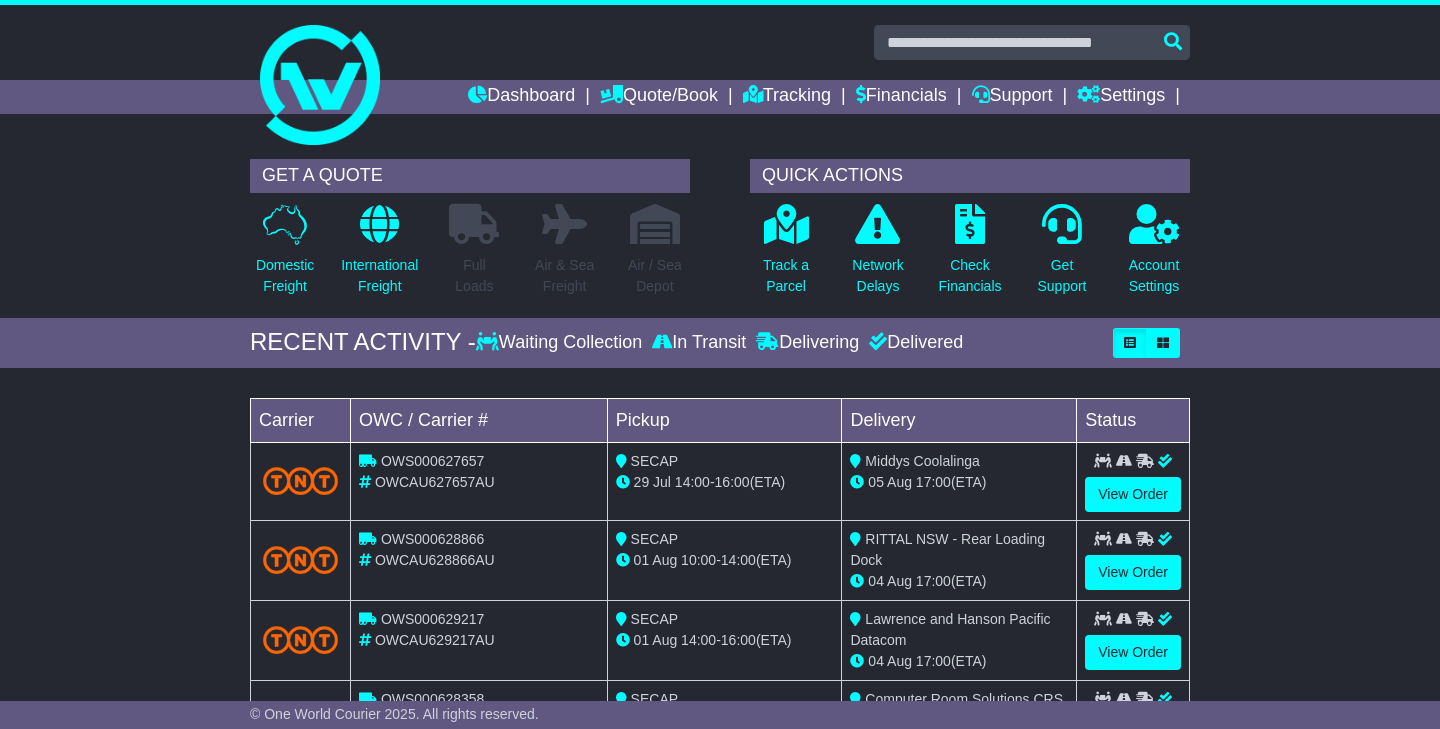 scroll, scrollTop: 0, scrollLeft: 0, axis: both 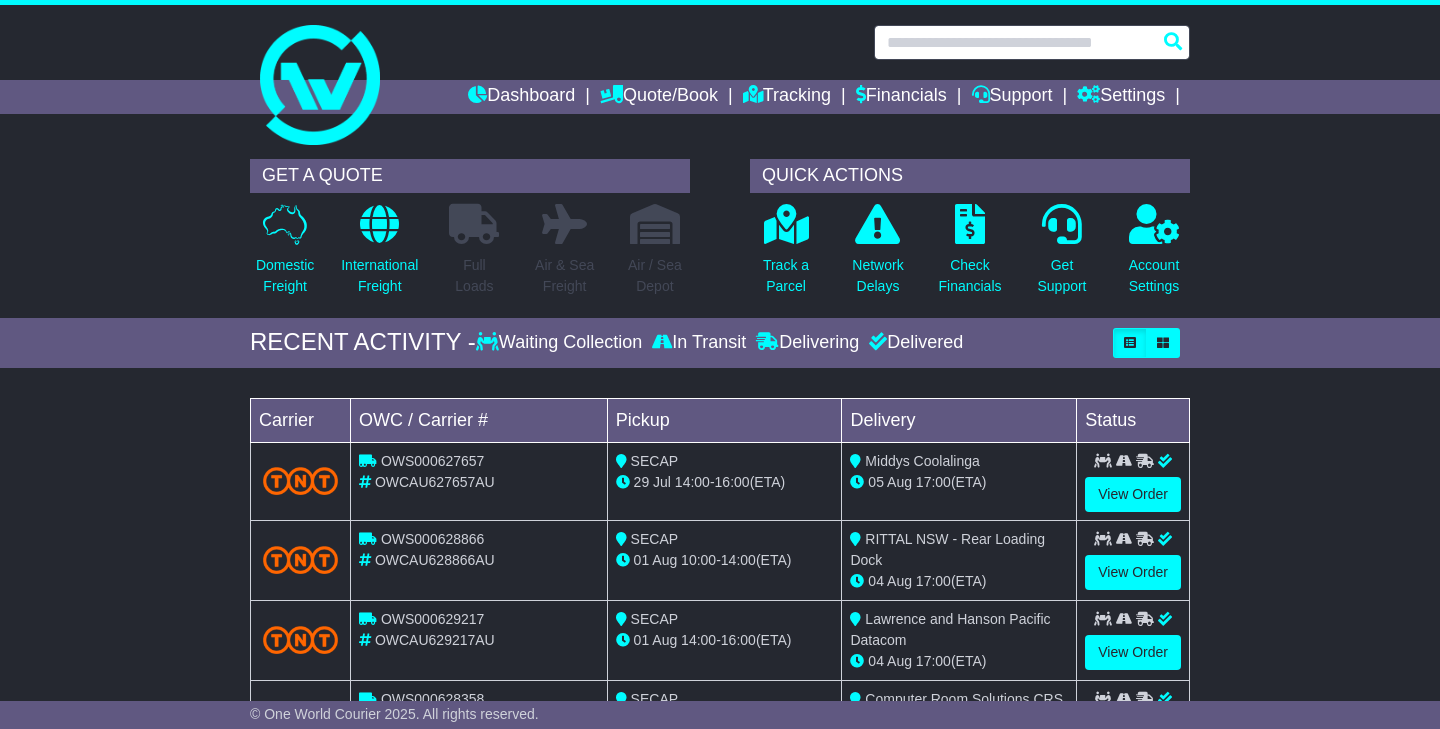 click at bounding box center [1032, 42] 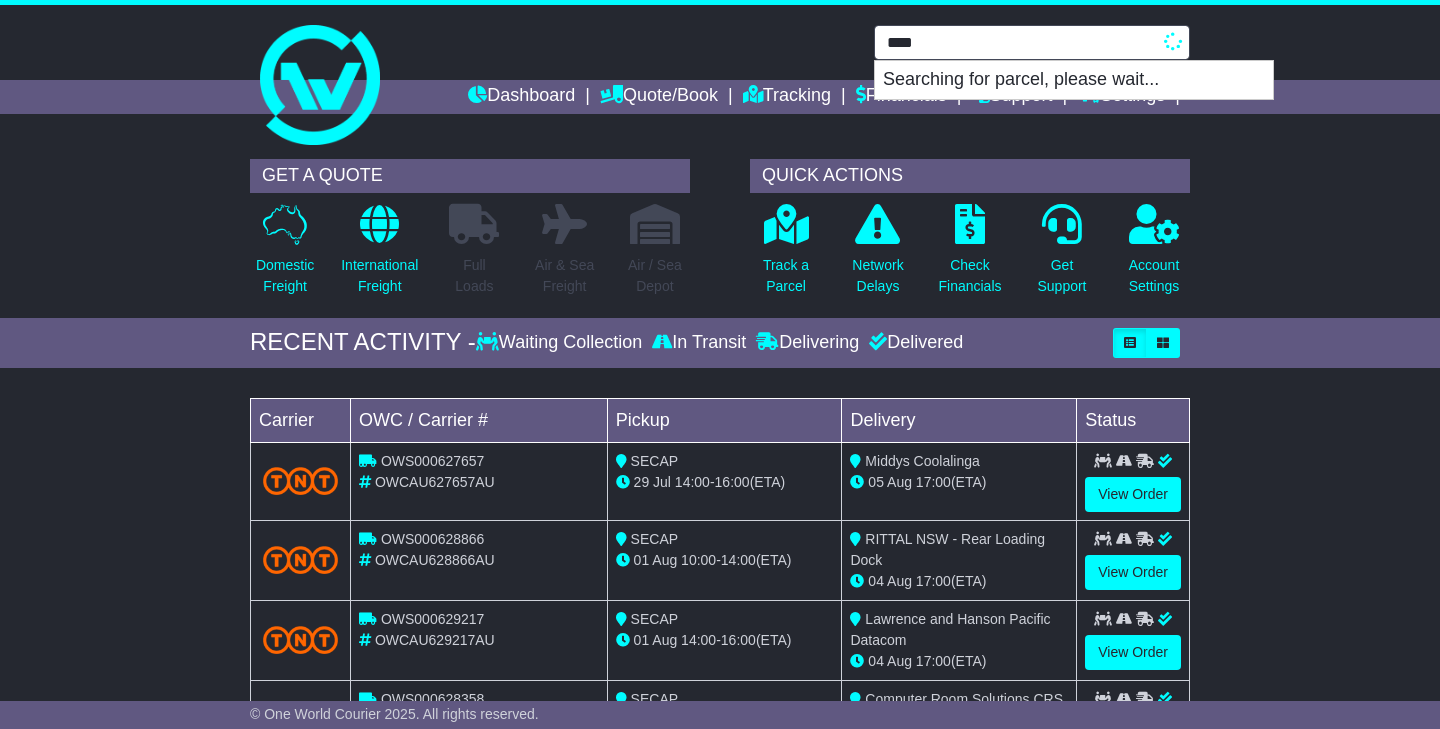paste on "******" 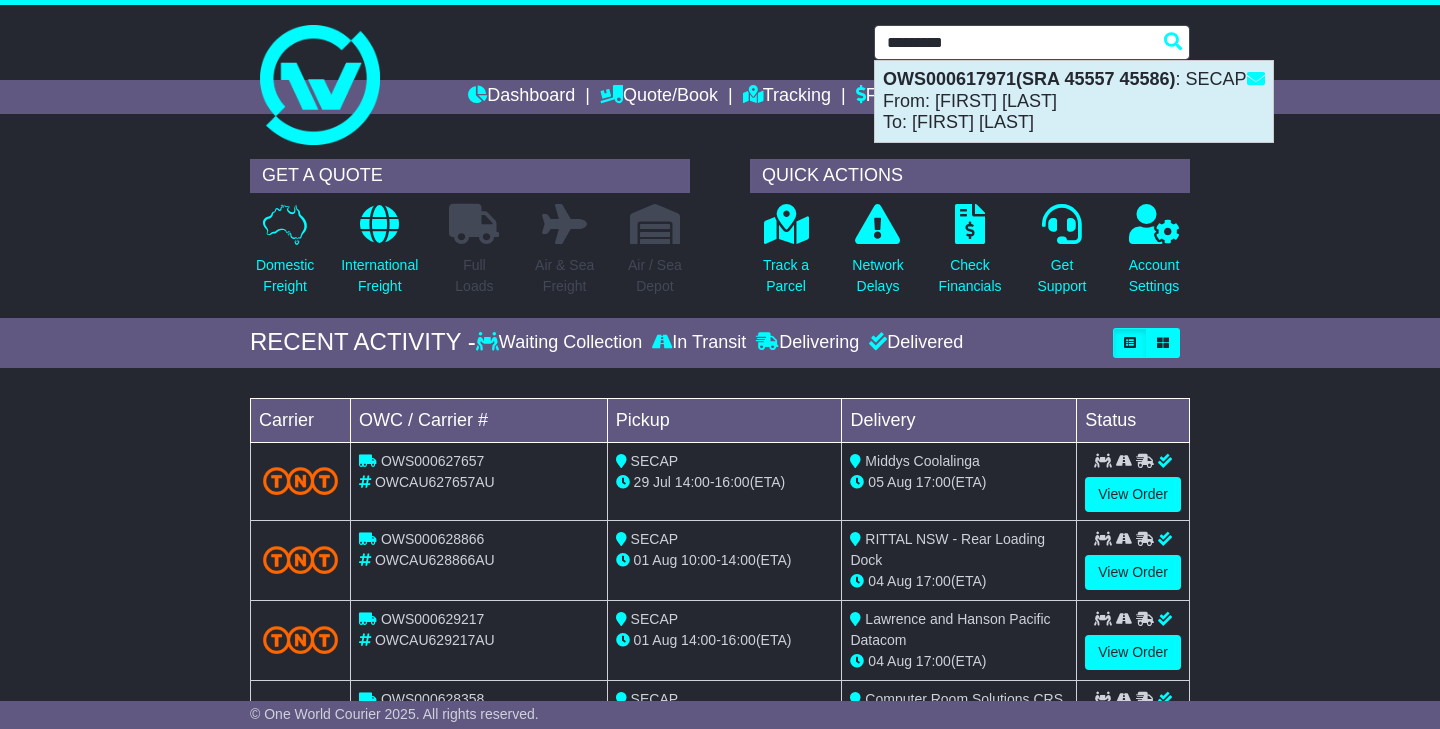 click on "OWS000617971(SRA 45557 45586)" at bounding box center (1029, 79) 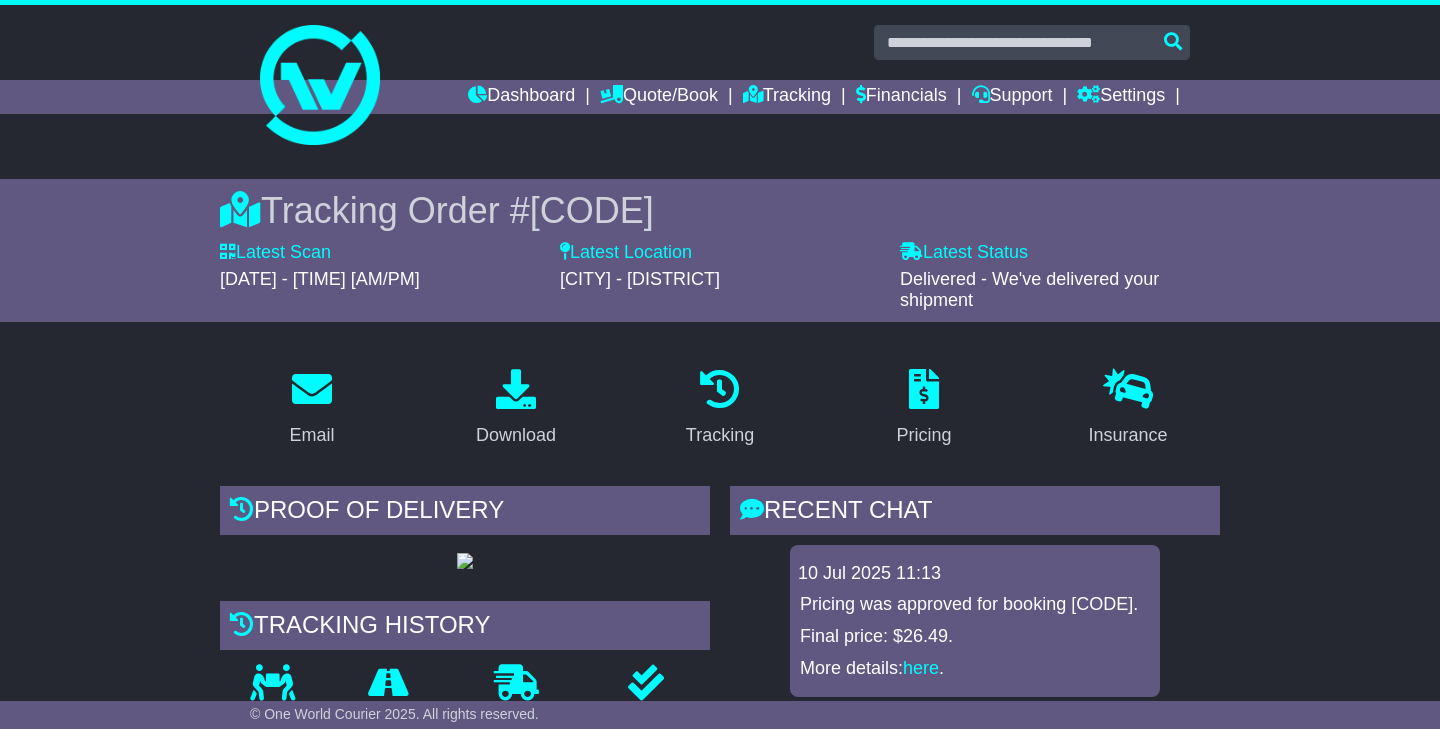 scroll, scrollTop: 262, scrollLeft: 0, axis: vertical 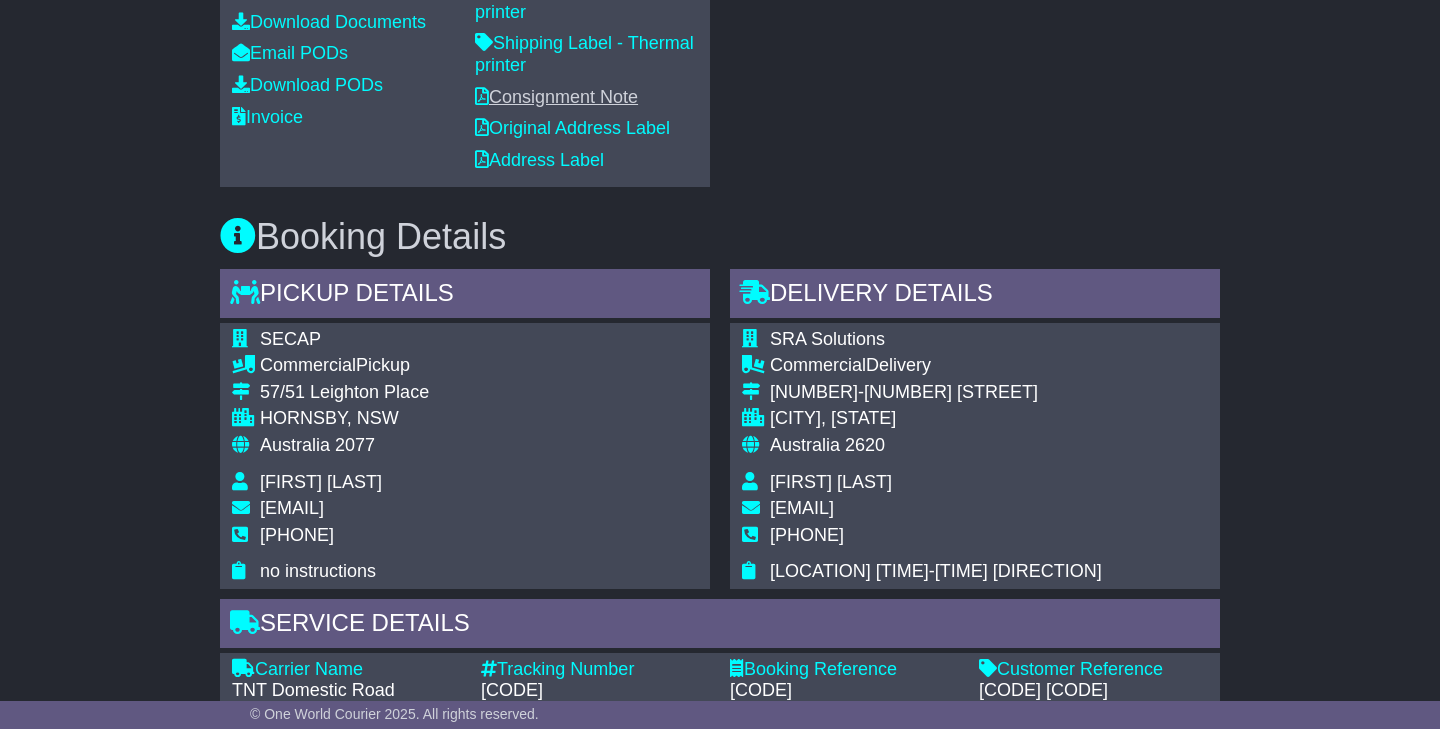 click on "Consignment Note" at bounding box center [556, 97] 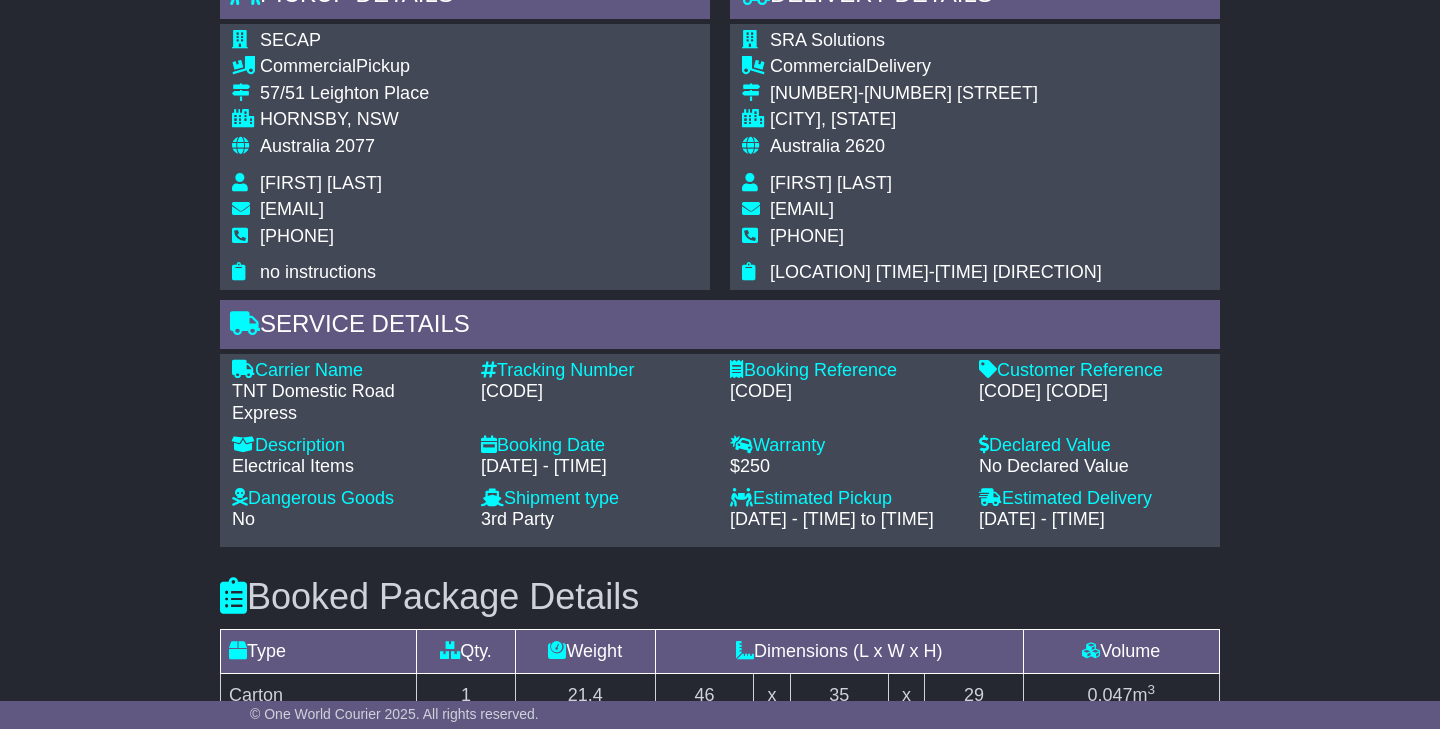 scroll, scrollTop: 1221, scrollLeft: 0, axis: vertical 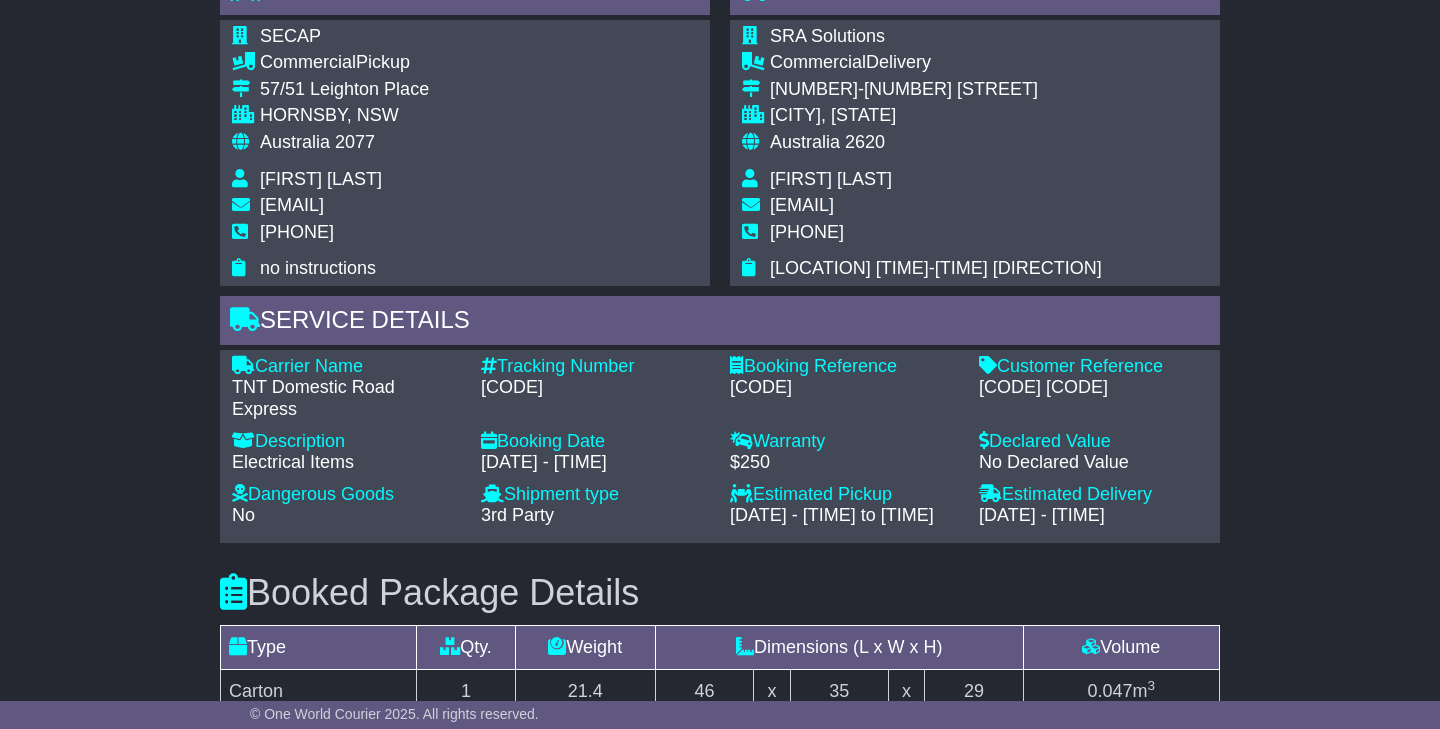click on "[CODE] [CODE]" at bounding box center (1093, 388) 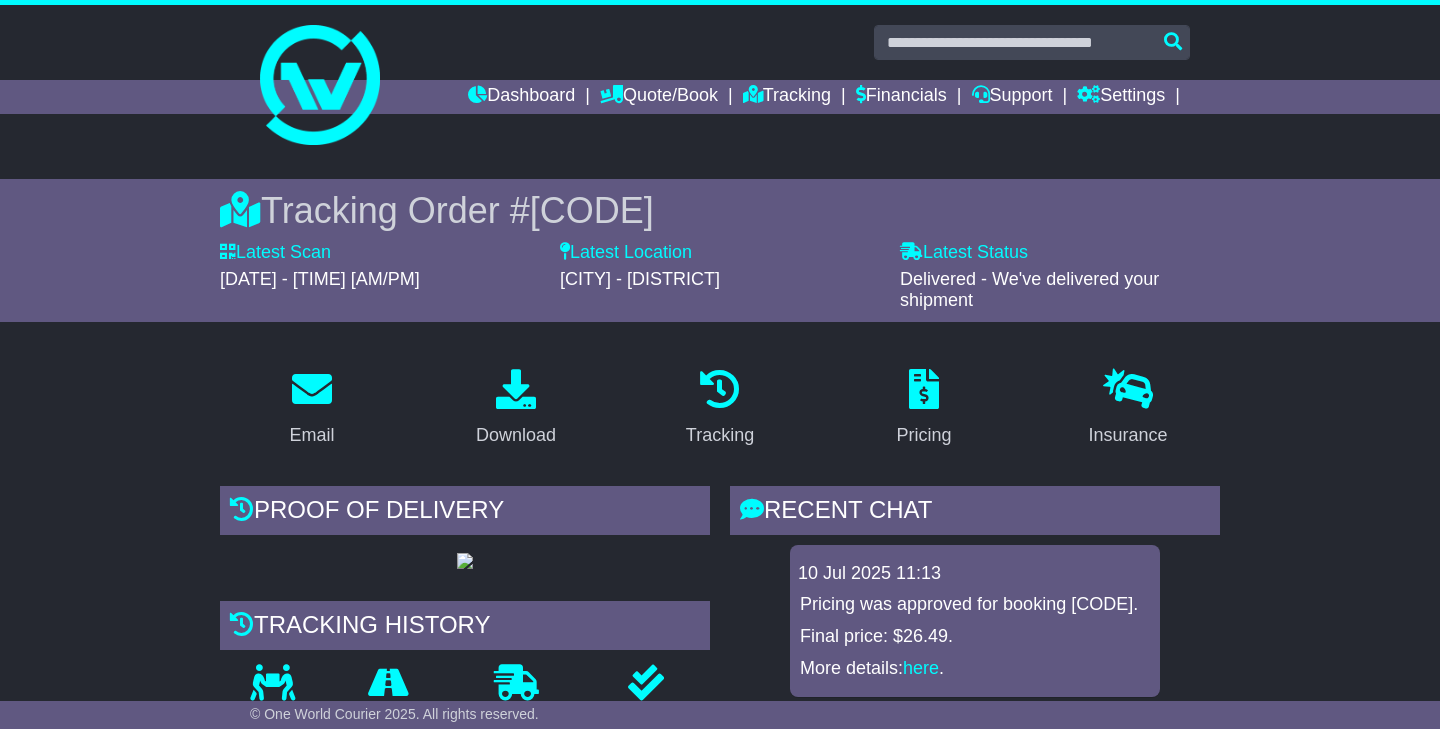 scroll, scrollTop: 0, scrollLeft: 0, axis: both 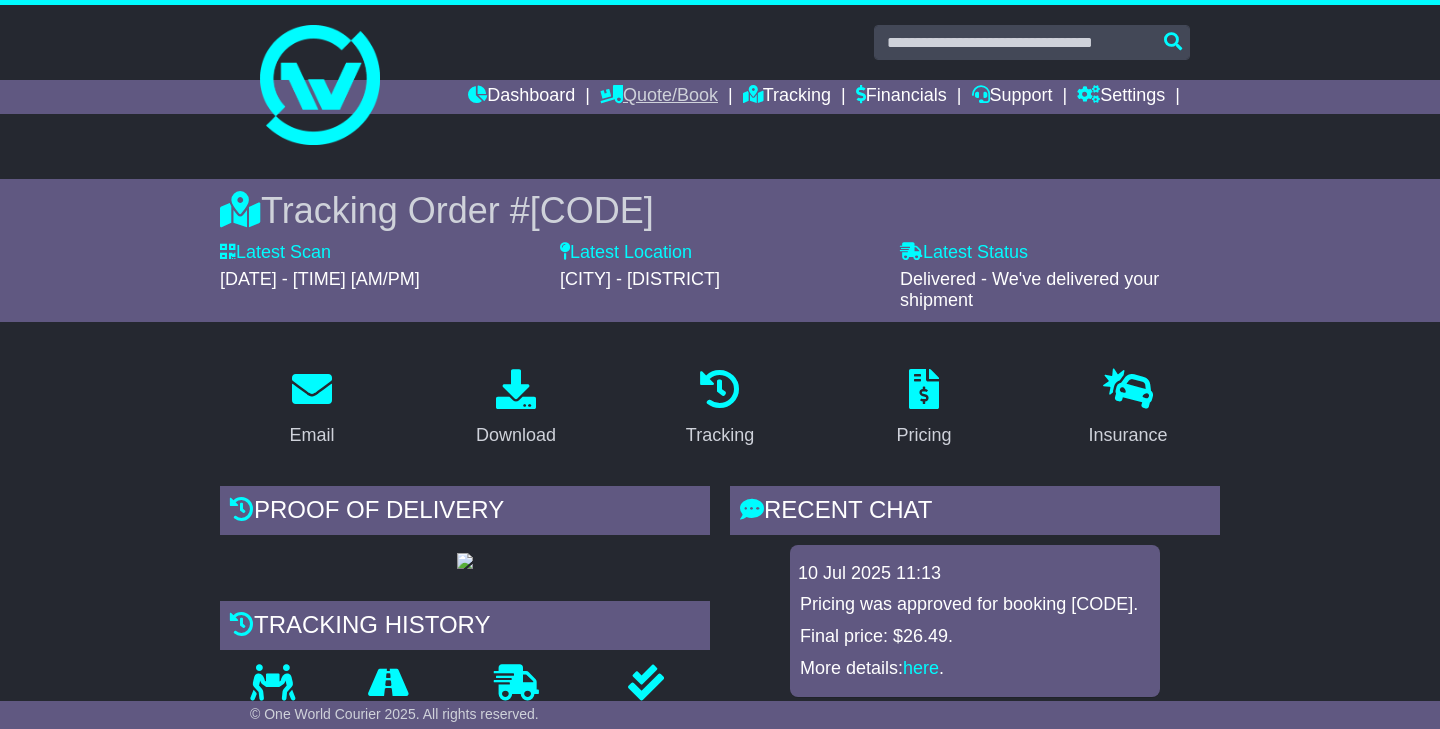 click on "Quote/Book" at bounding box center [659, 97] 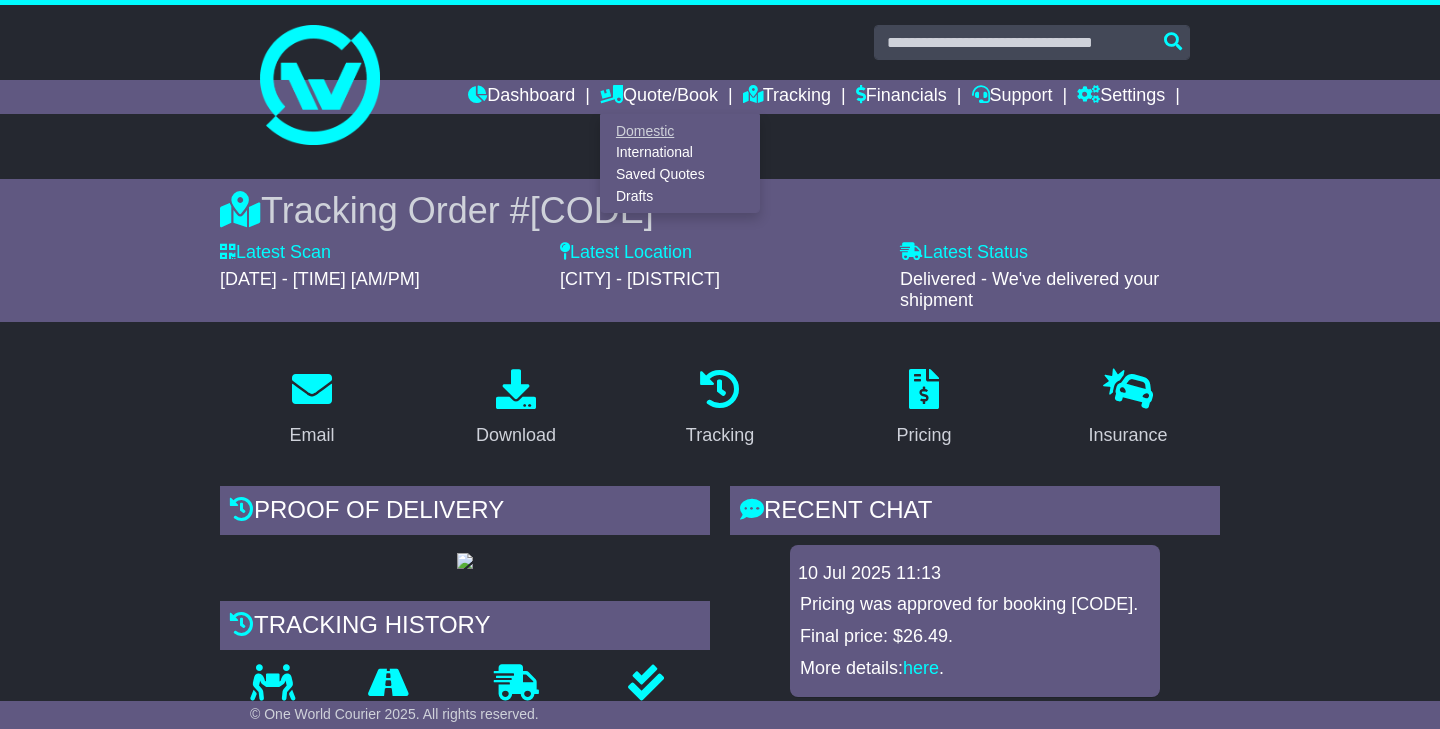 click on "Domestic" at bounding box center [680, 131] 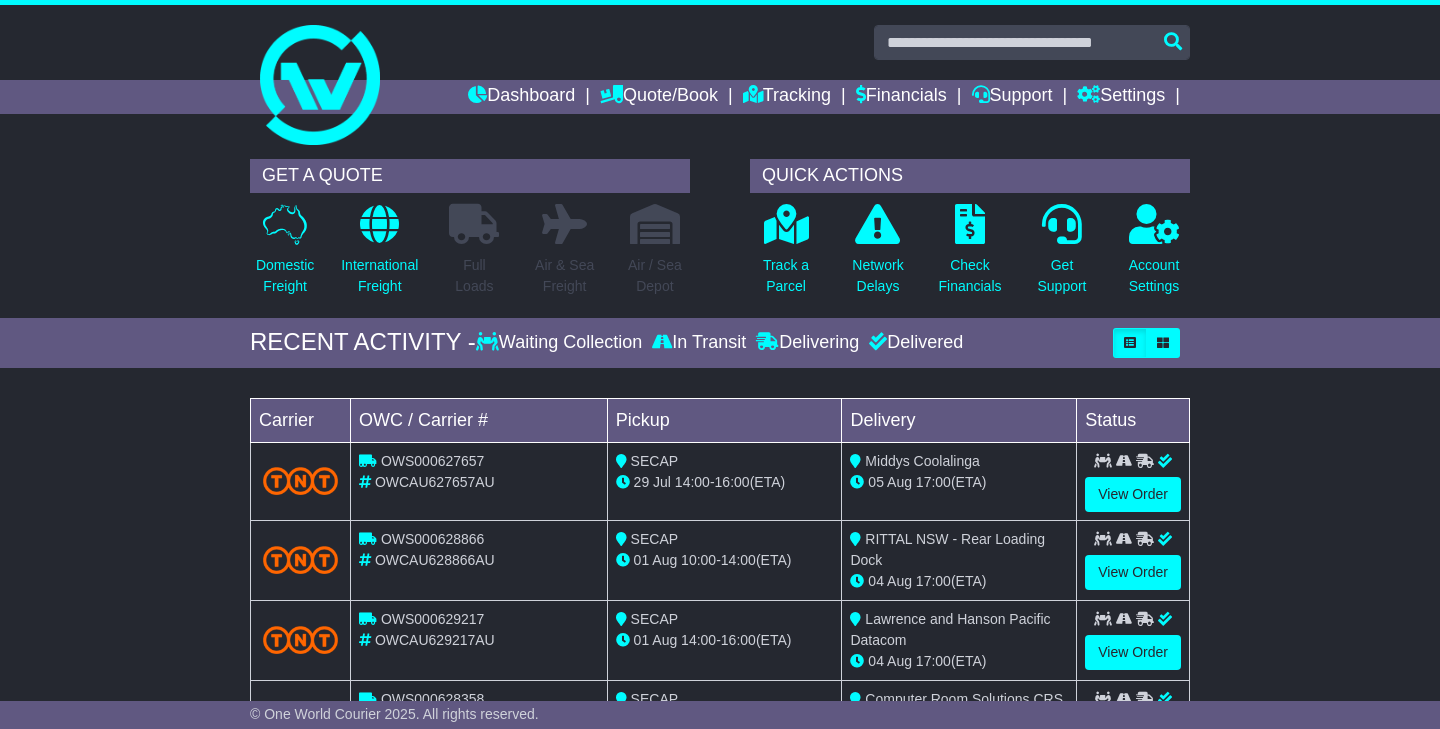 scroll, scrollTop: 0, scrollLeft: 0, axis: both 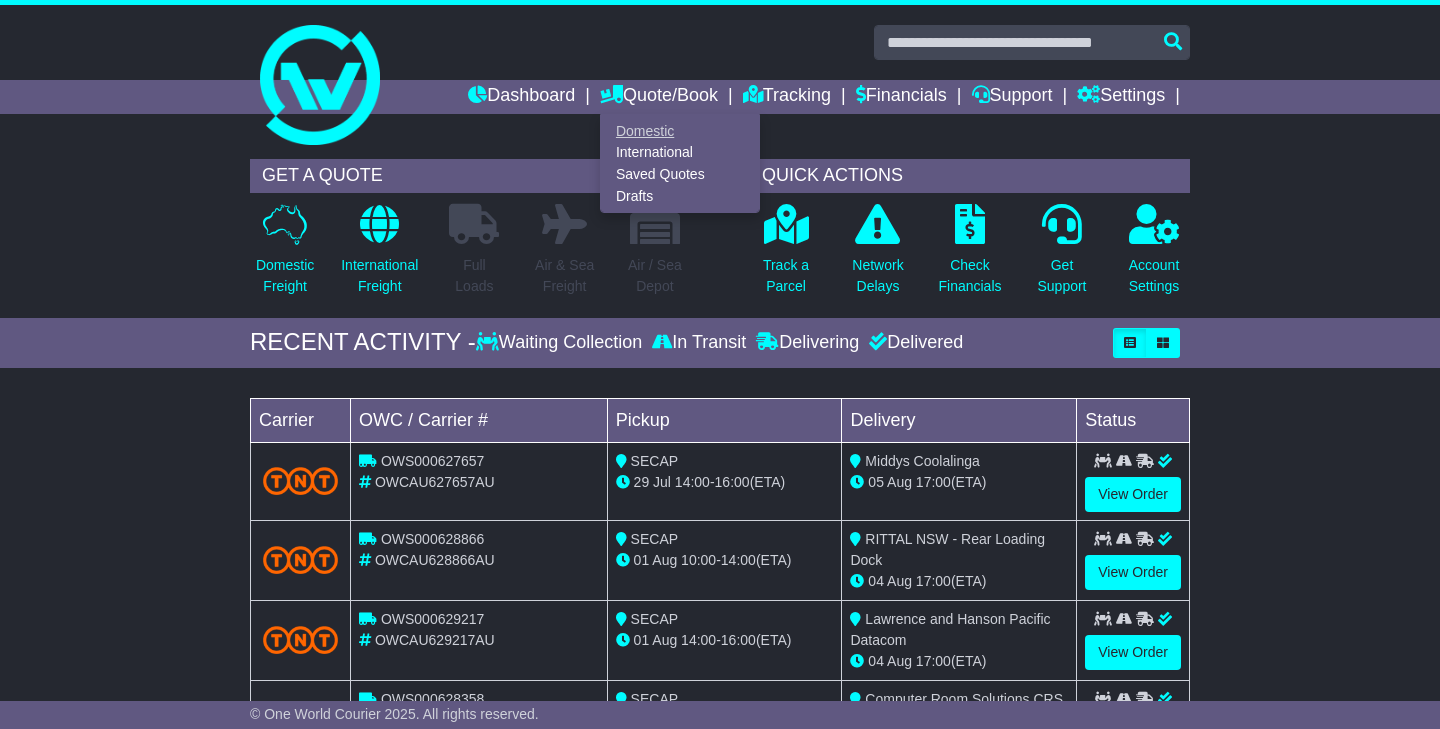 click on "Domestic" at bounding box center [680, 131] 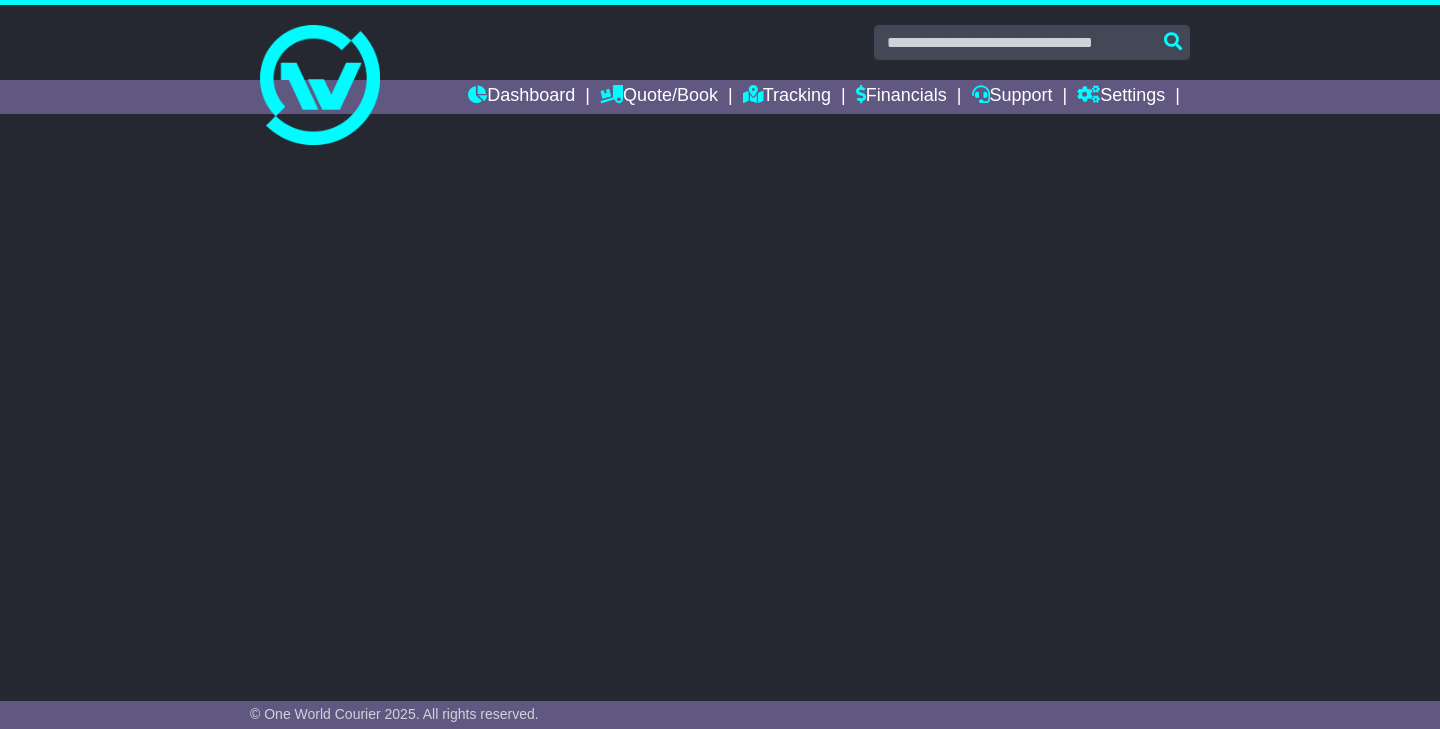 scroll, scrollTop: 0, scrollLeft: 0, axis: both 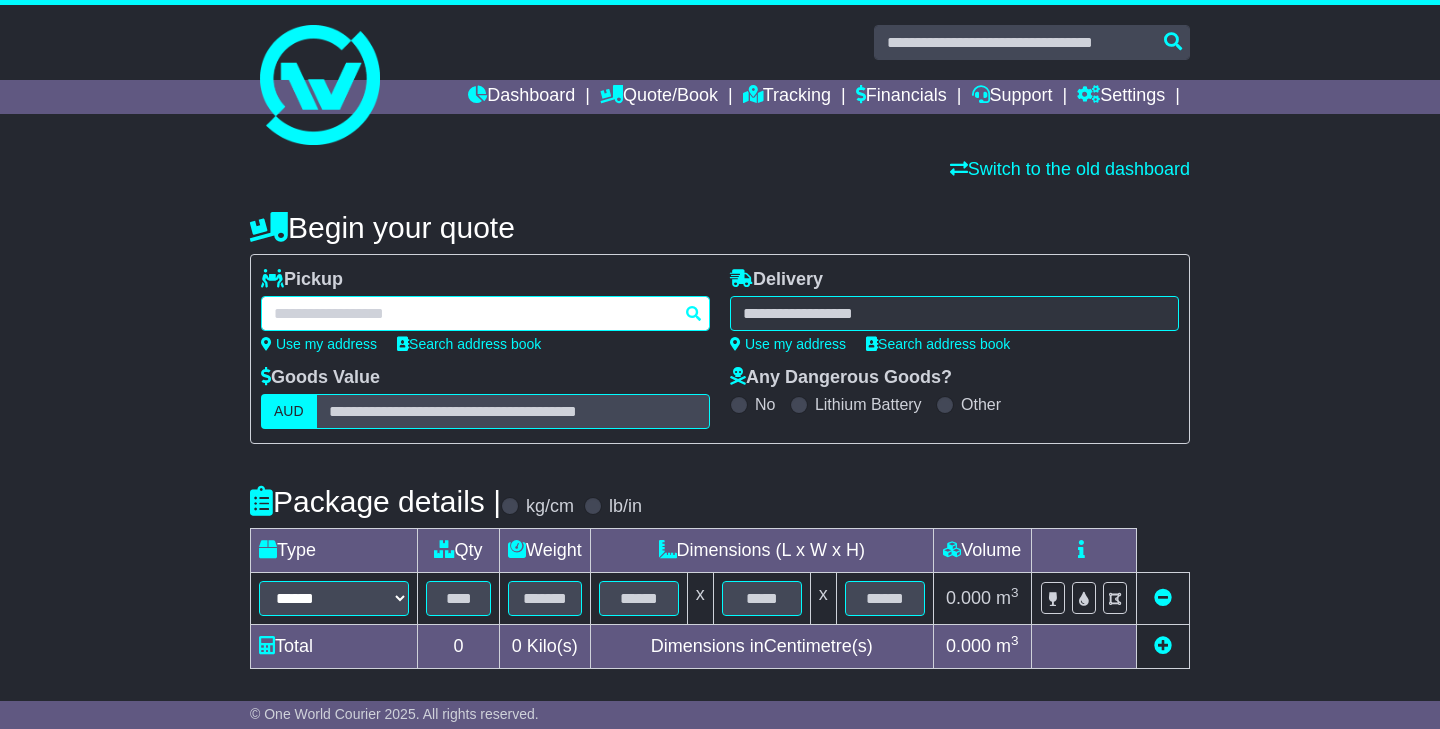 click at bounding box center [485, 313] 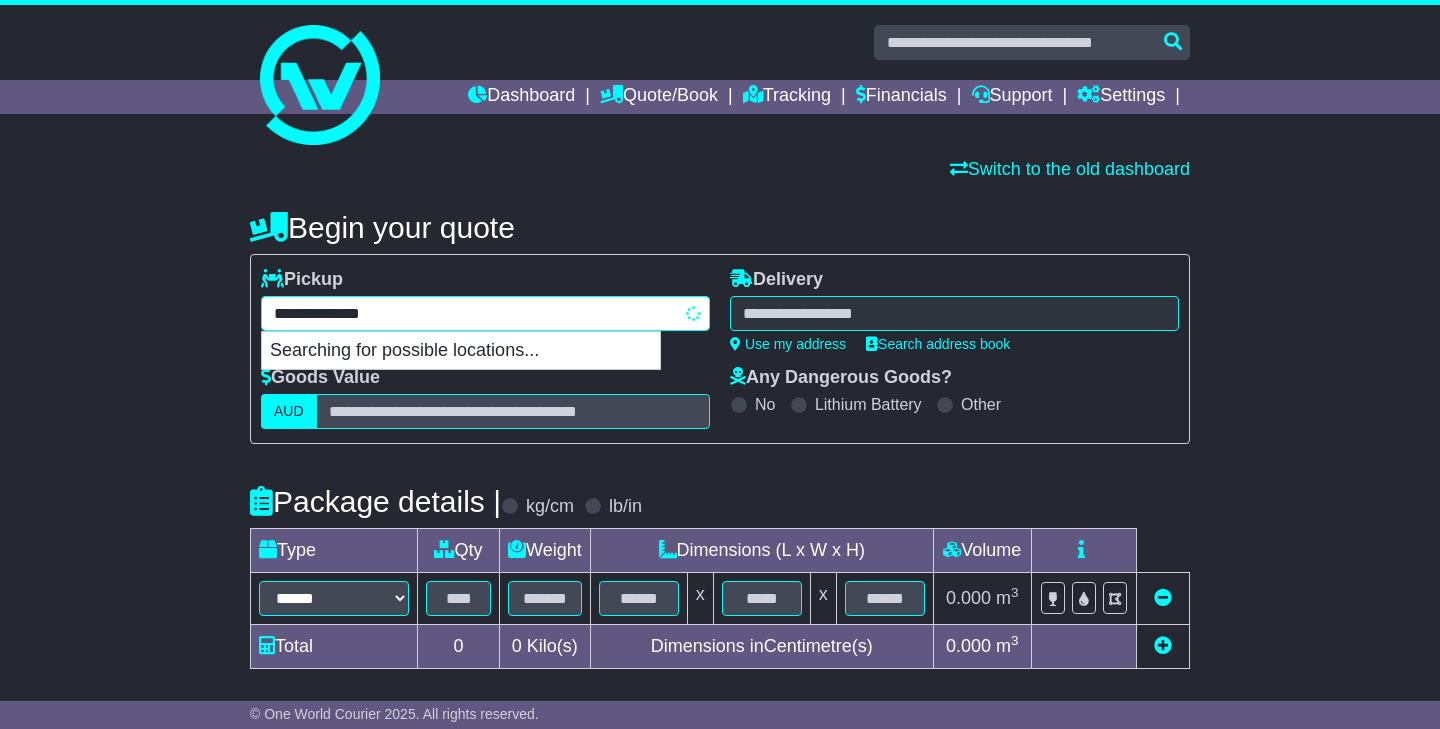 type on "**********" 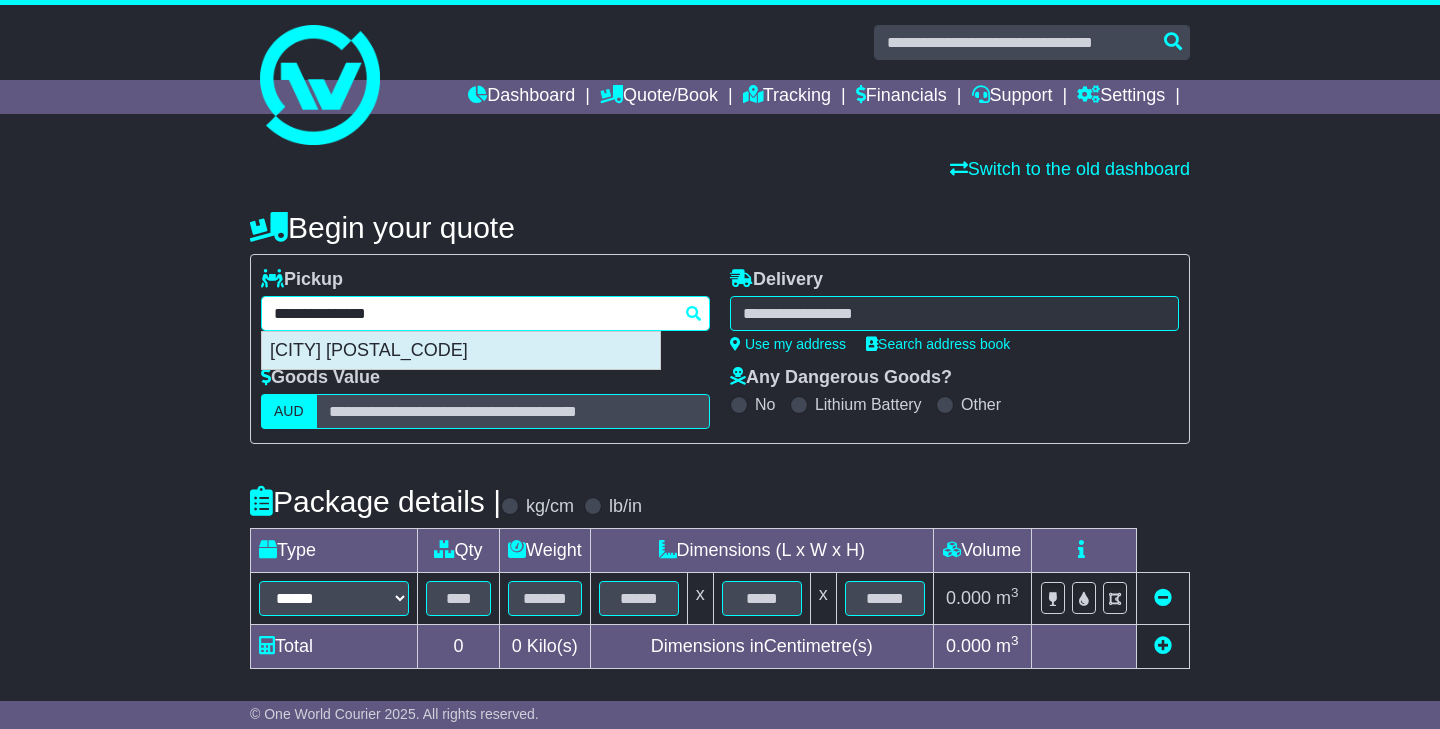 click on "QUEANBEYAN EAST 2620" at bounding box center [461, 351] 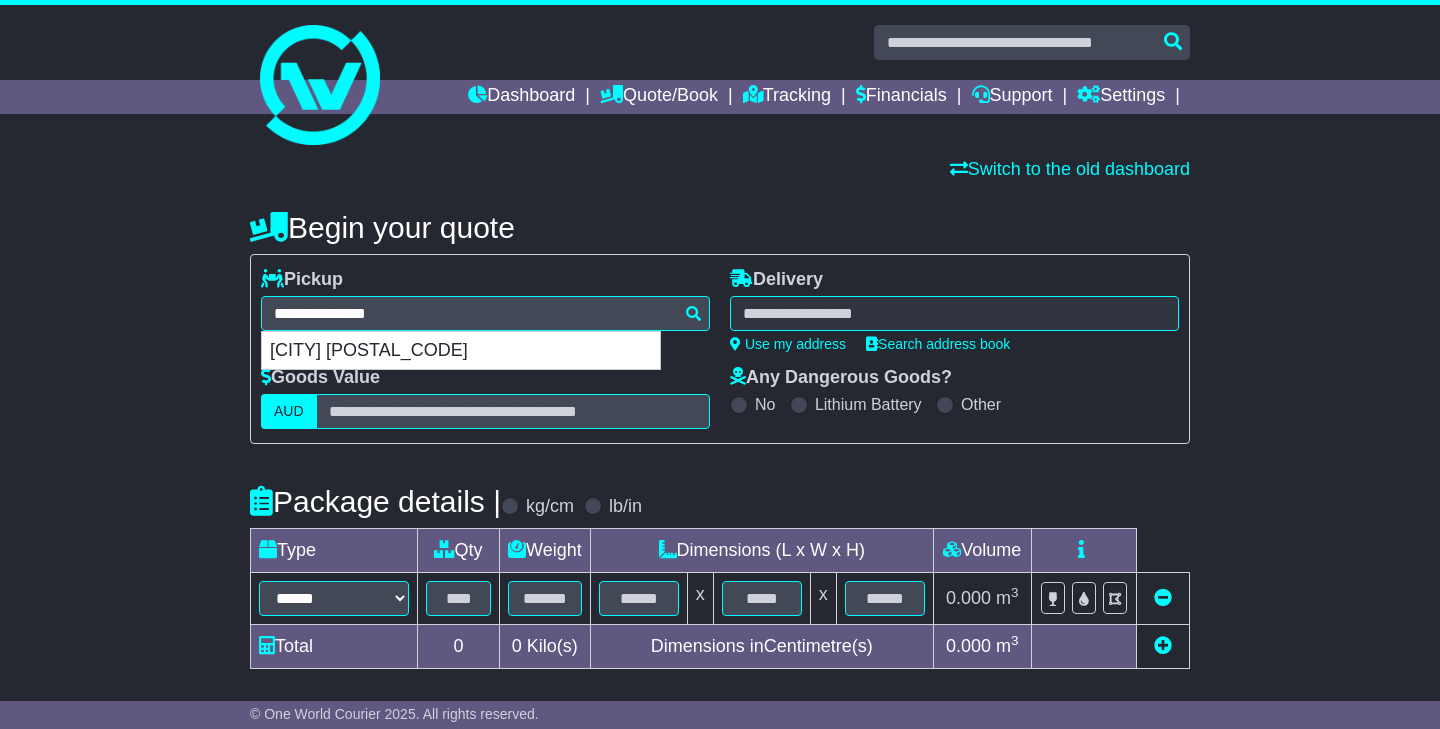 type on "**********" 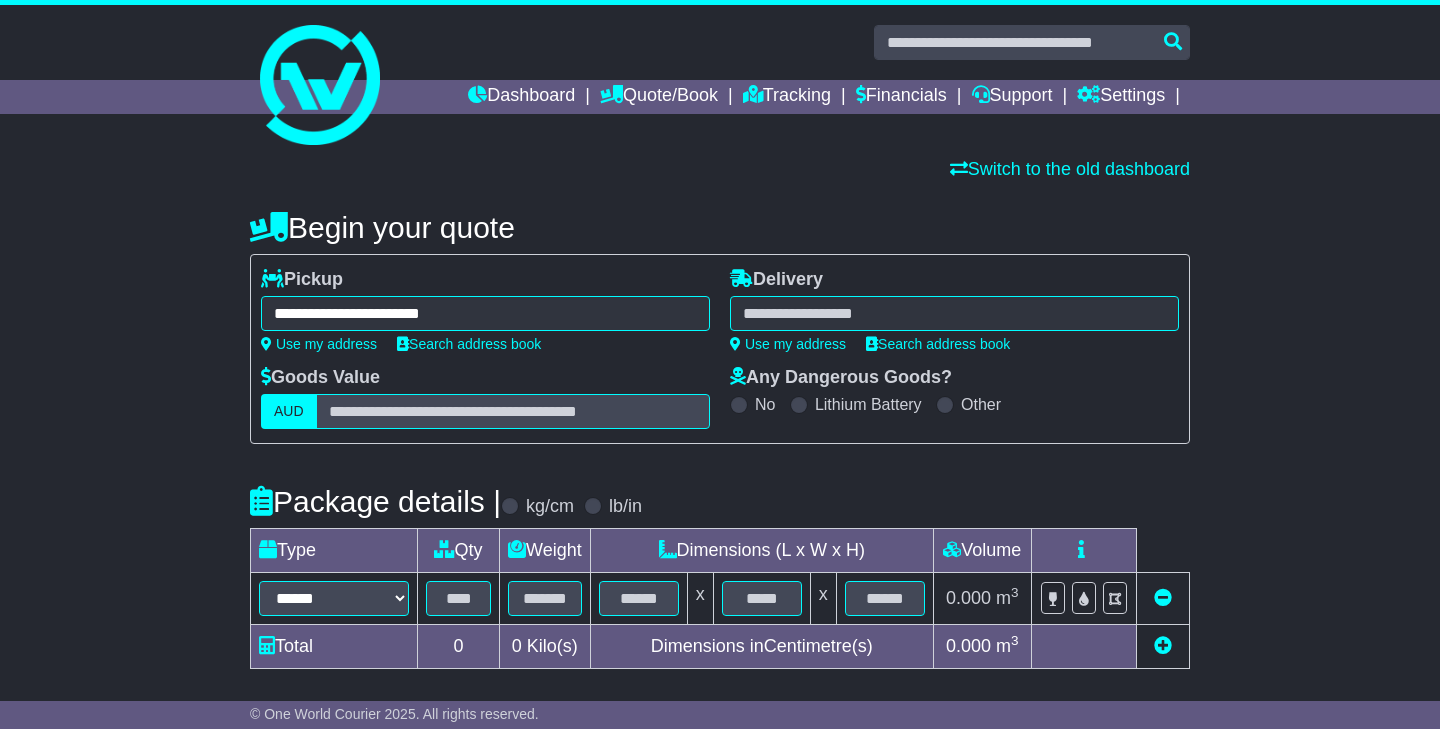 click at bounding box center [954, 313] 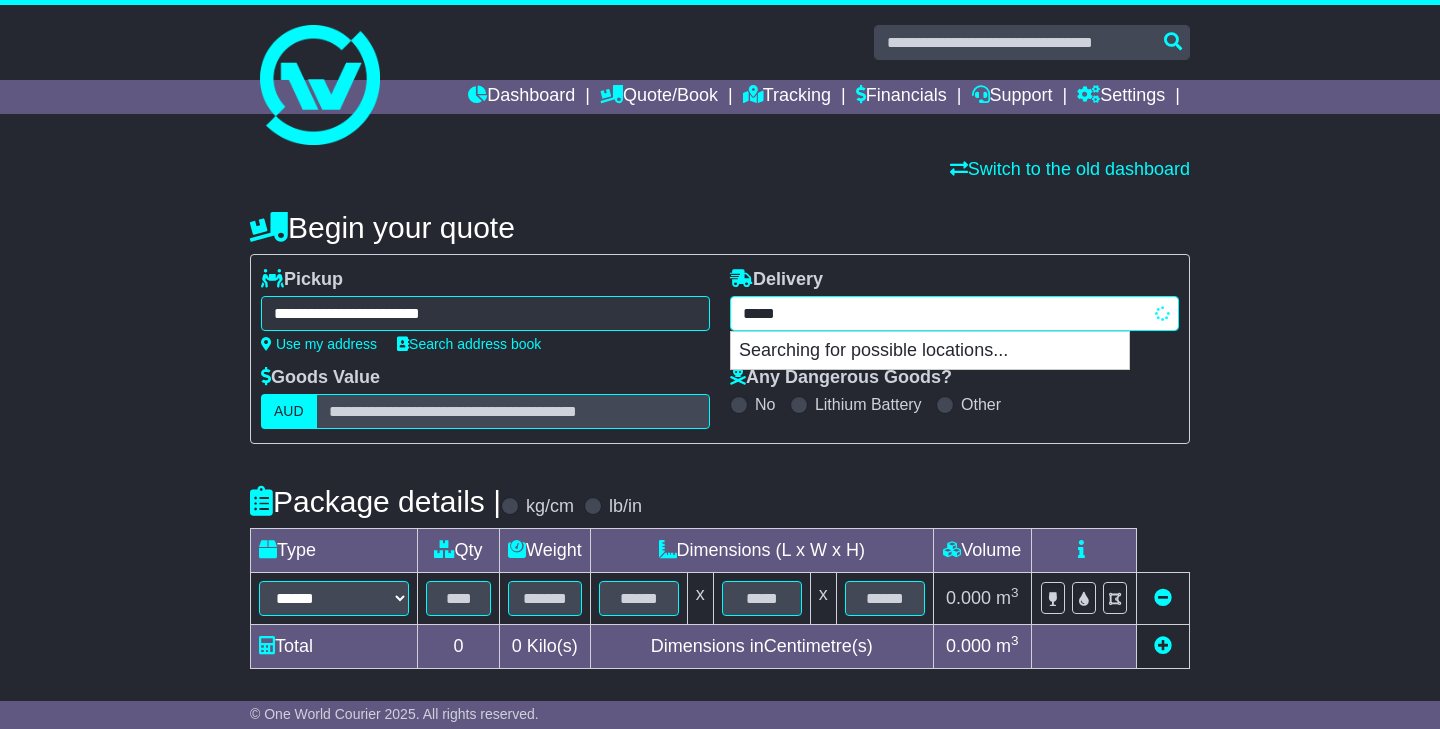 type on "******" 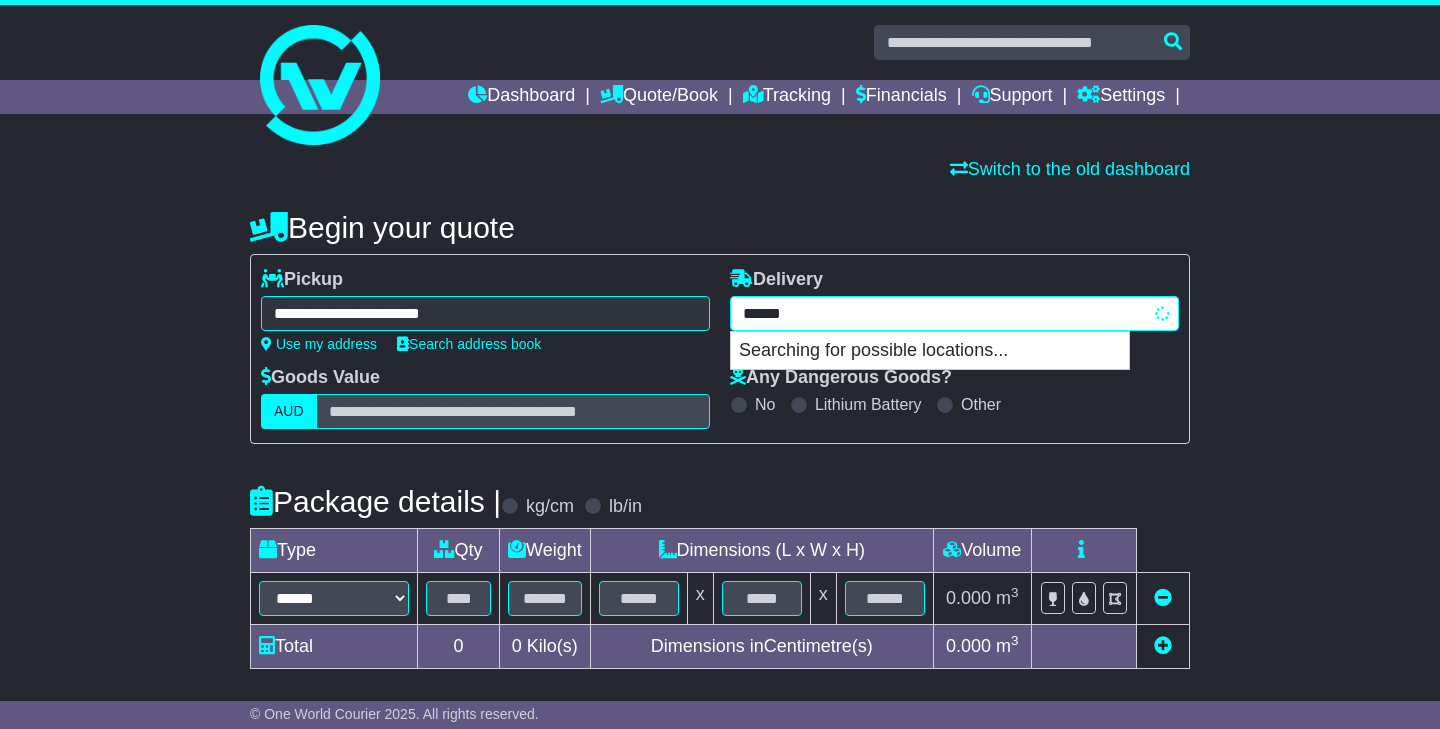type on "*******" 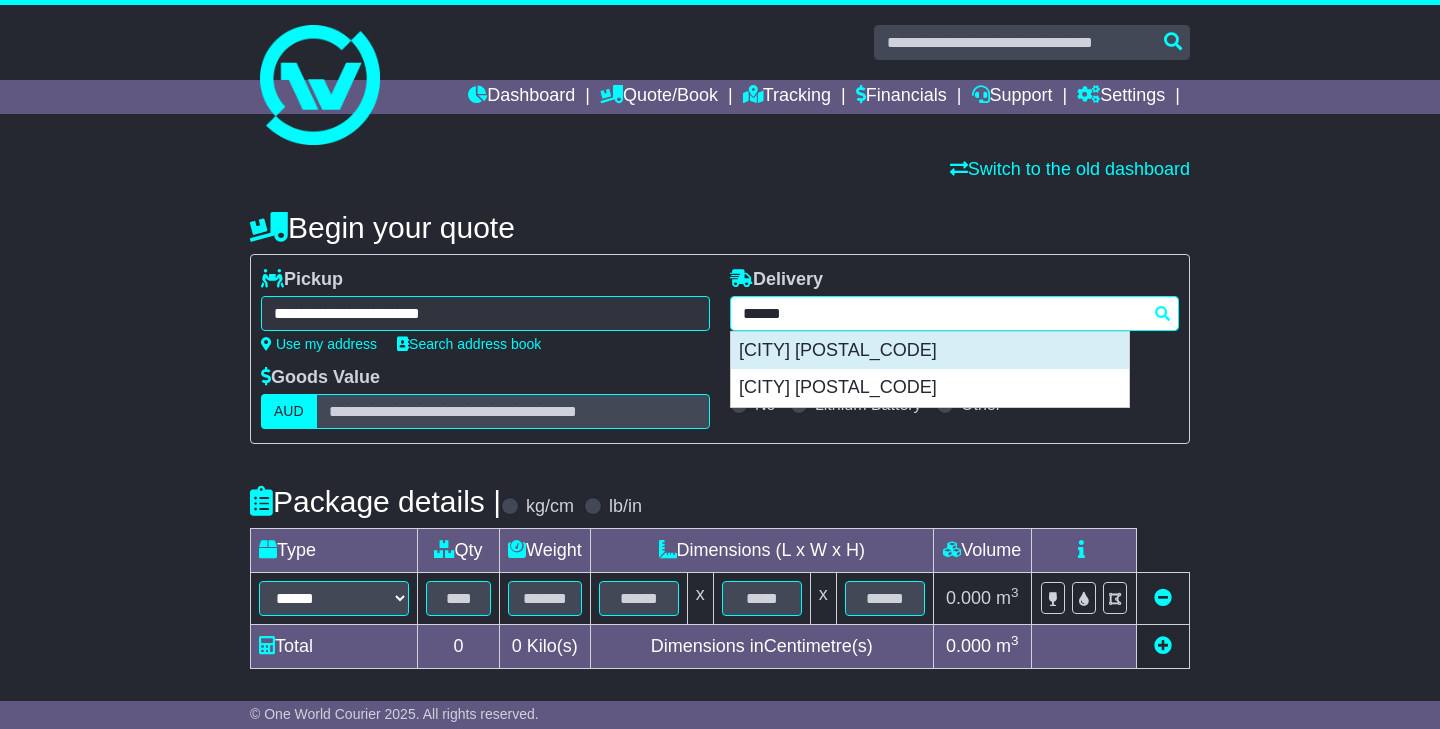 click on "HORNSBY 2077" at bounding box center (930, 351) 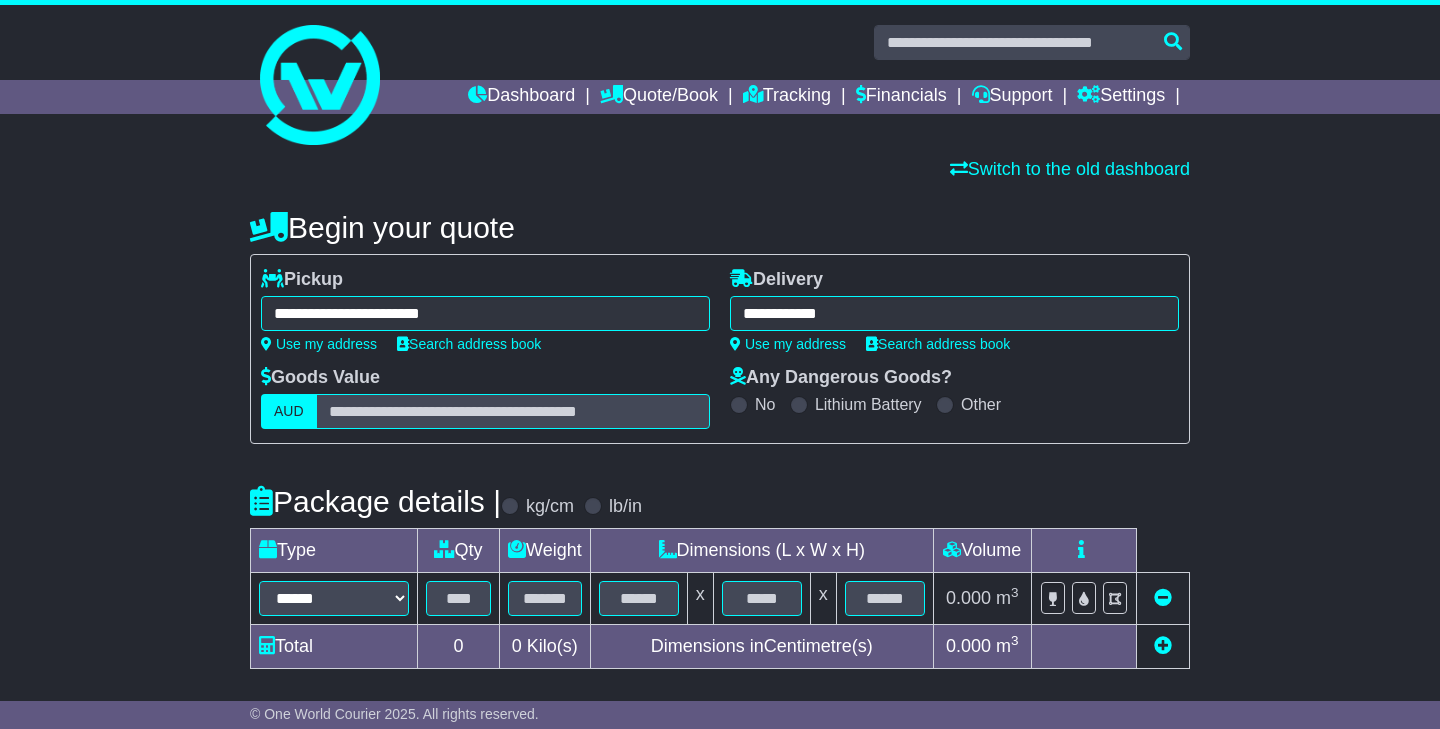 type on "**********" 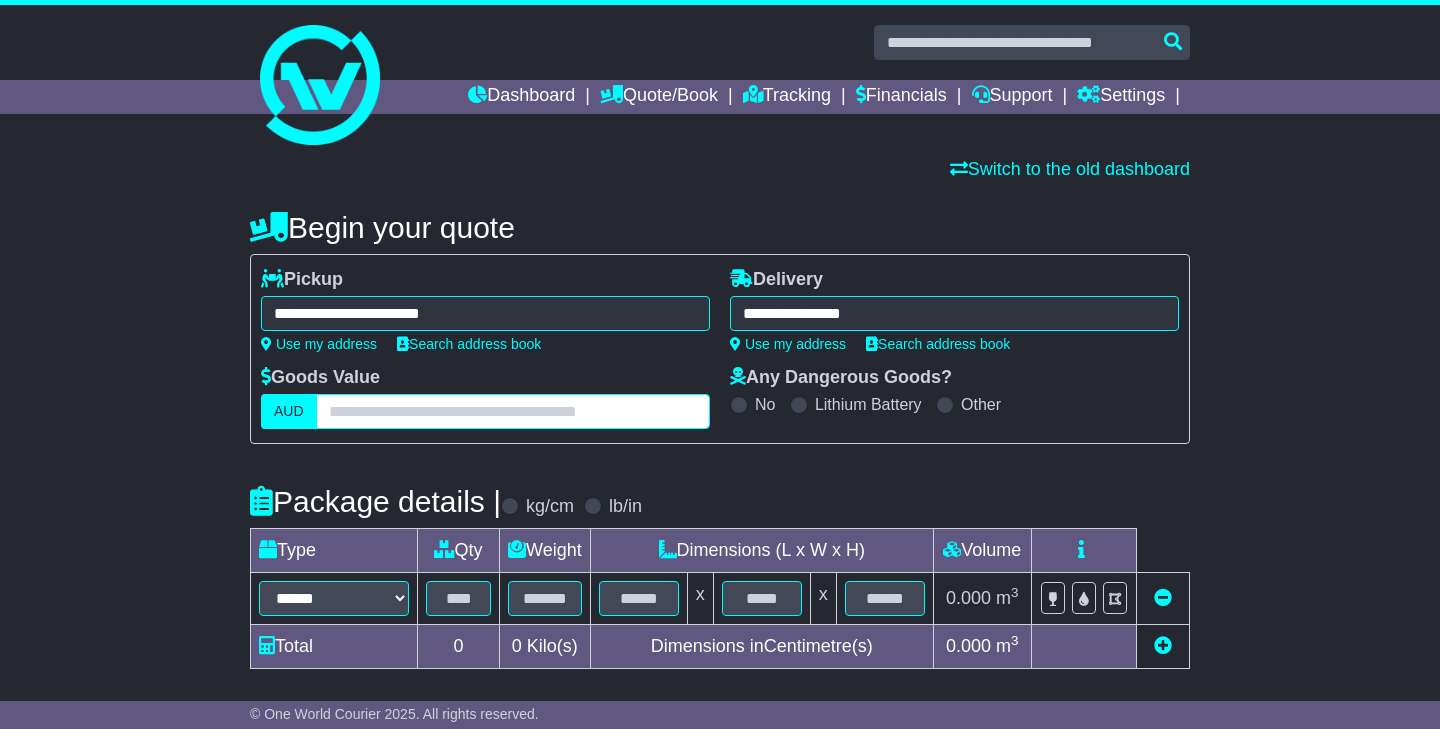 click at bounding box center (513, 411) 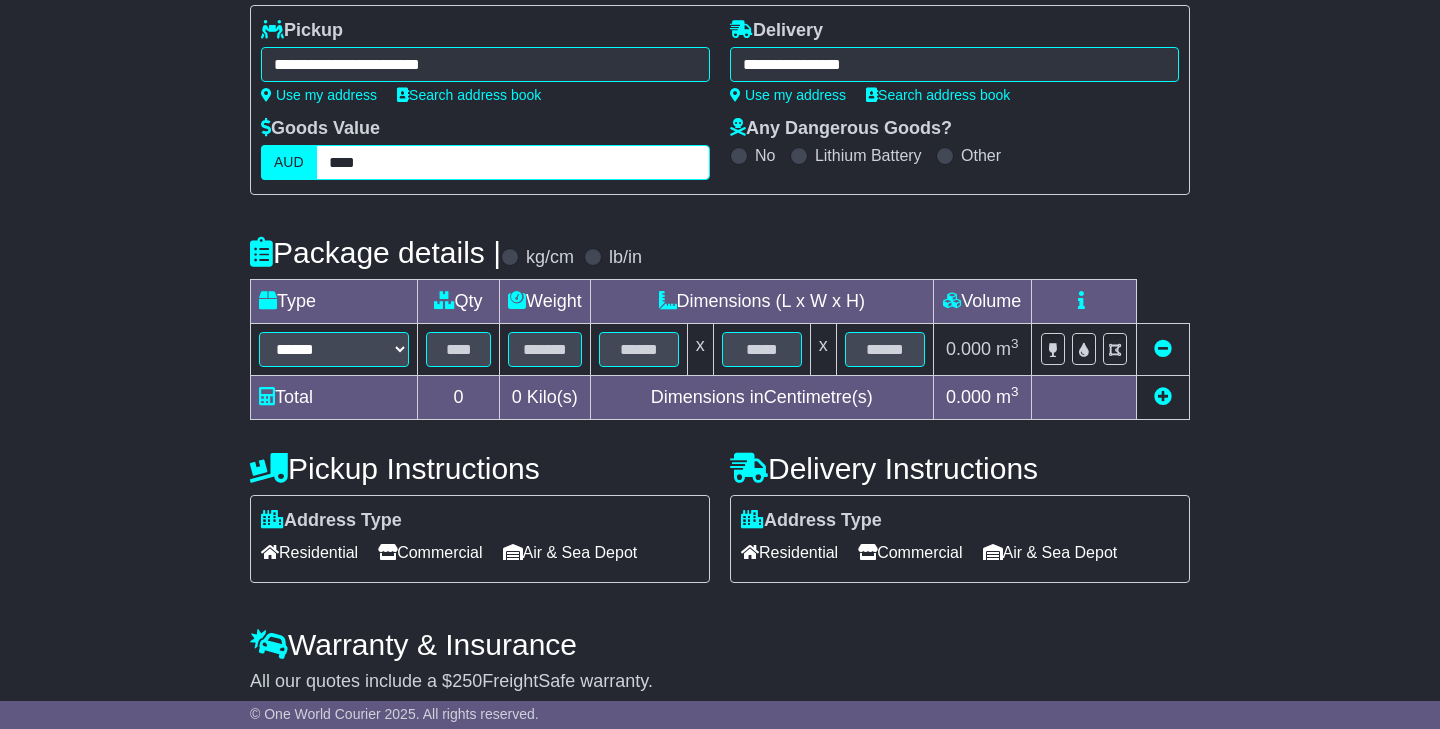 scroll, scrollTop: 256, scrollLeft: 0, axis: vertical 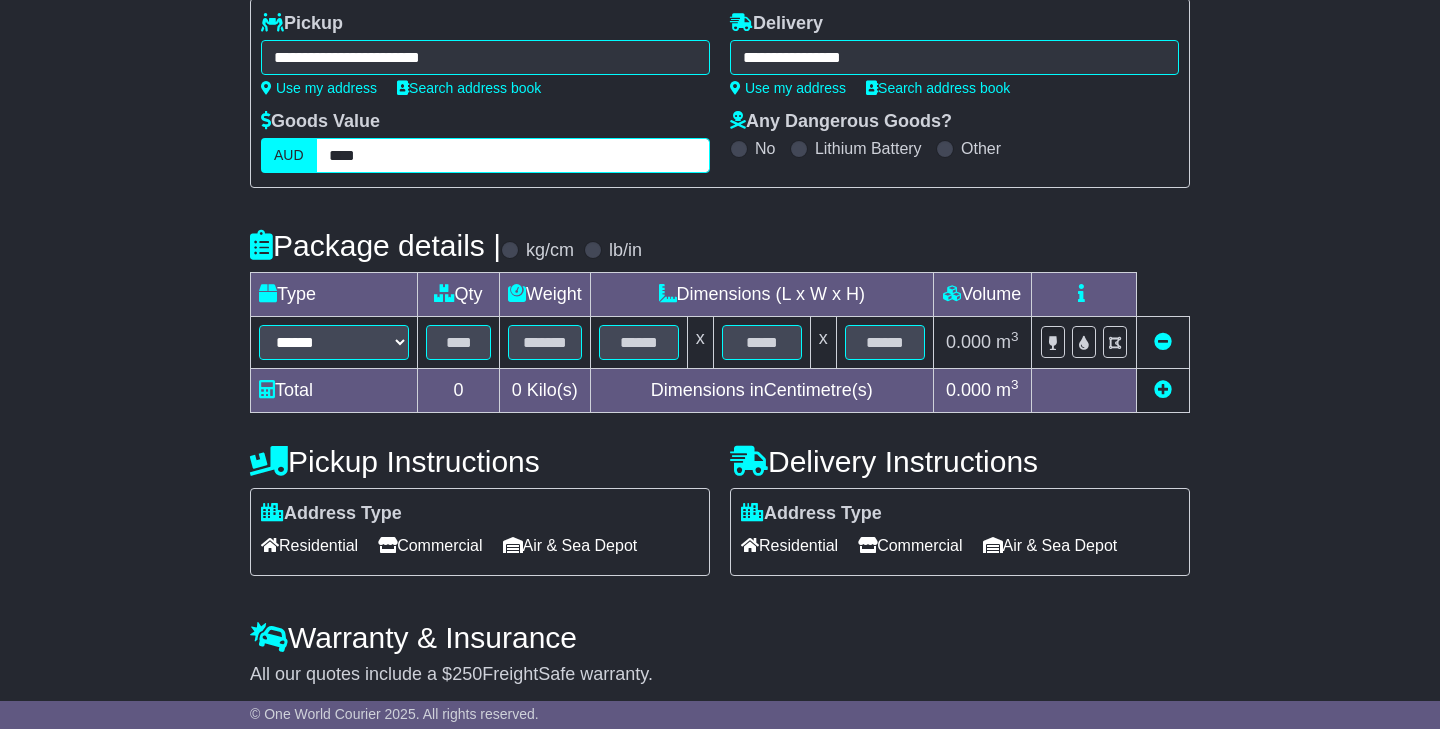 type on "****" 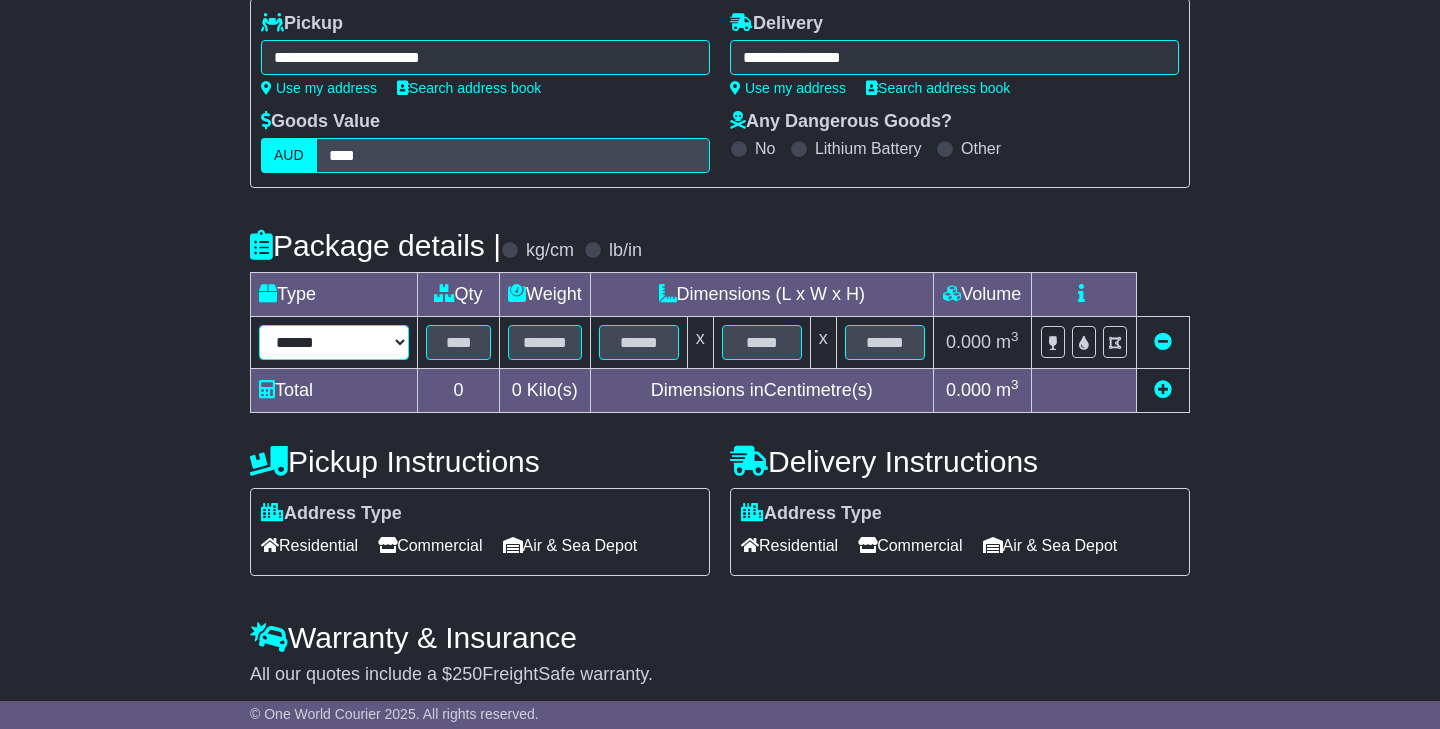 select on "*****" 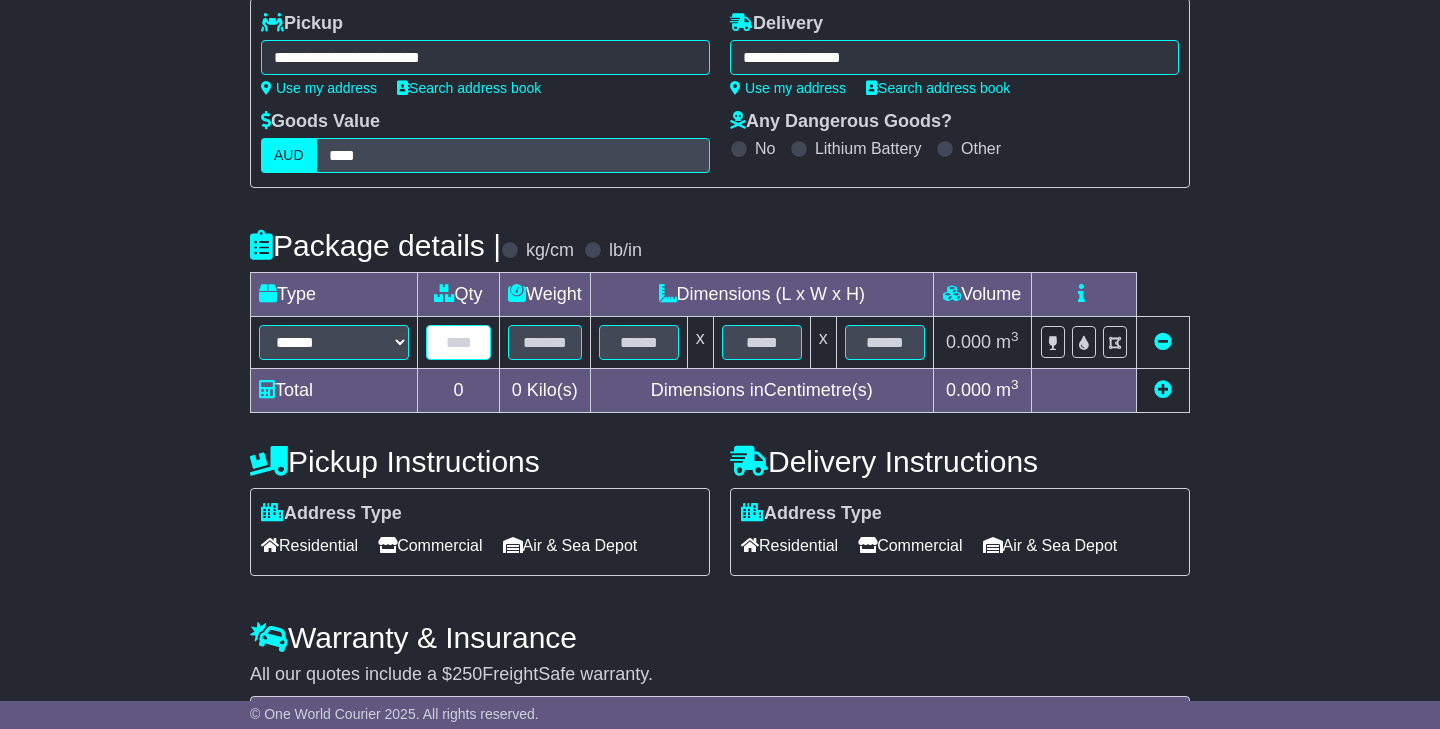 click at bounding box center (458, 342) 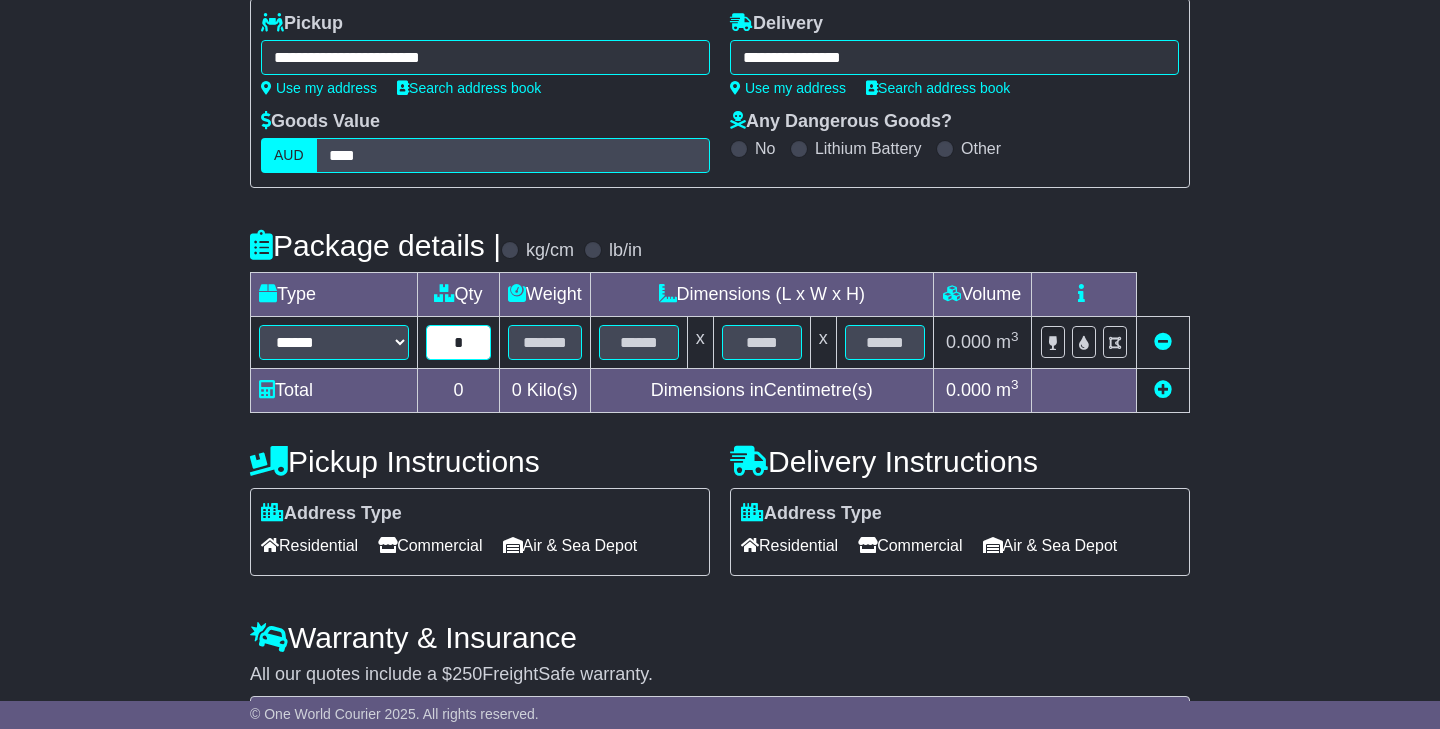 type on "*" 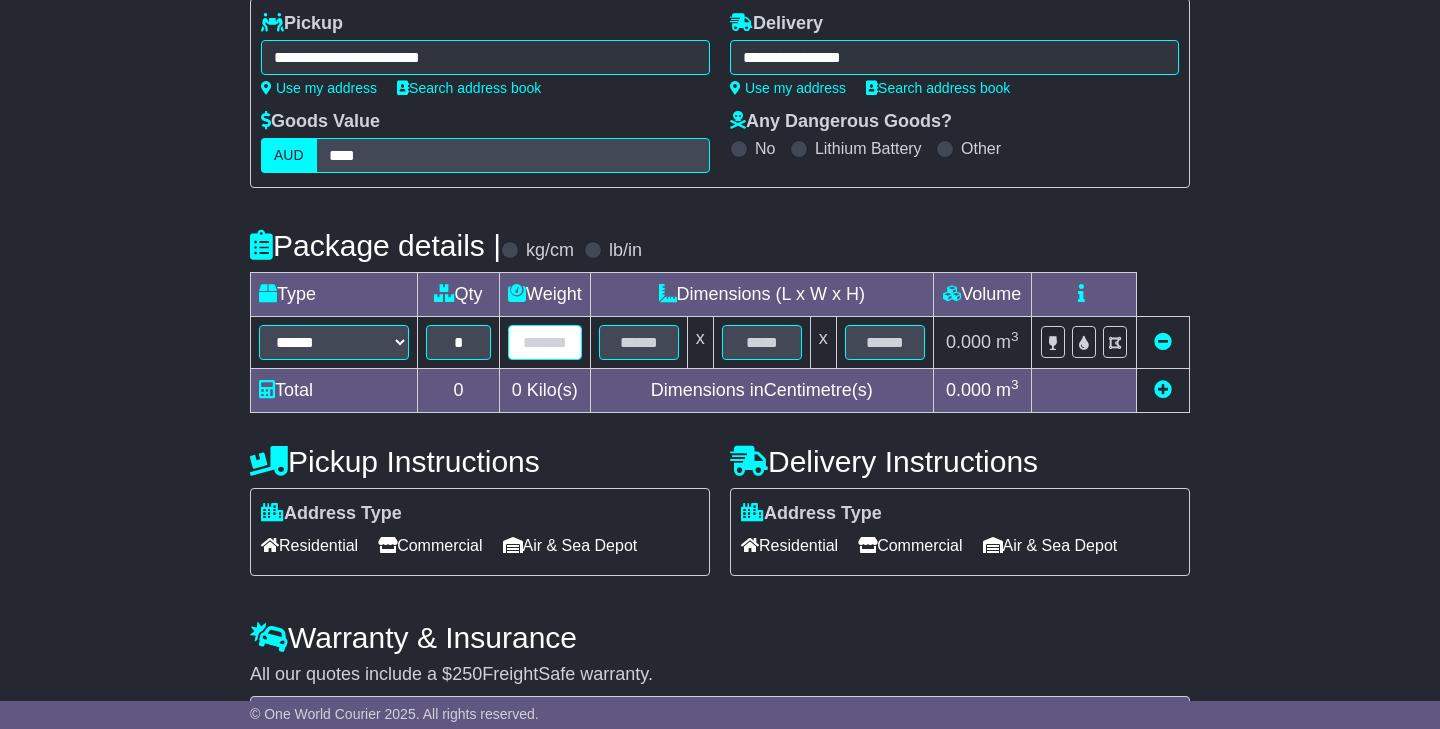 click at bounding box center [545, 342] 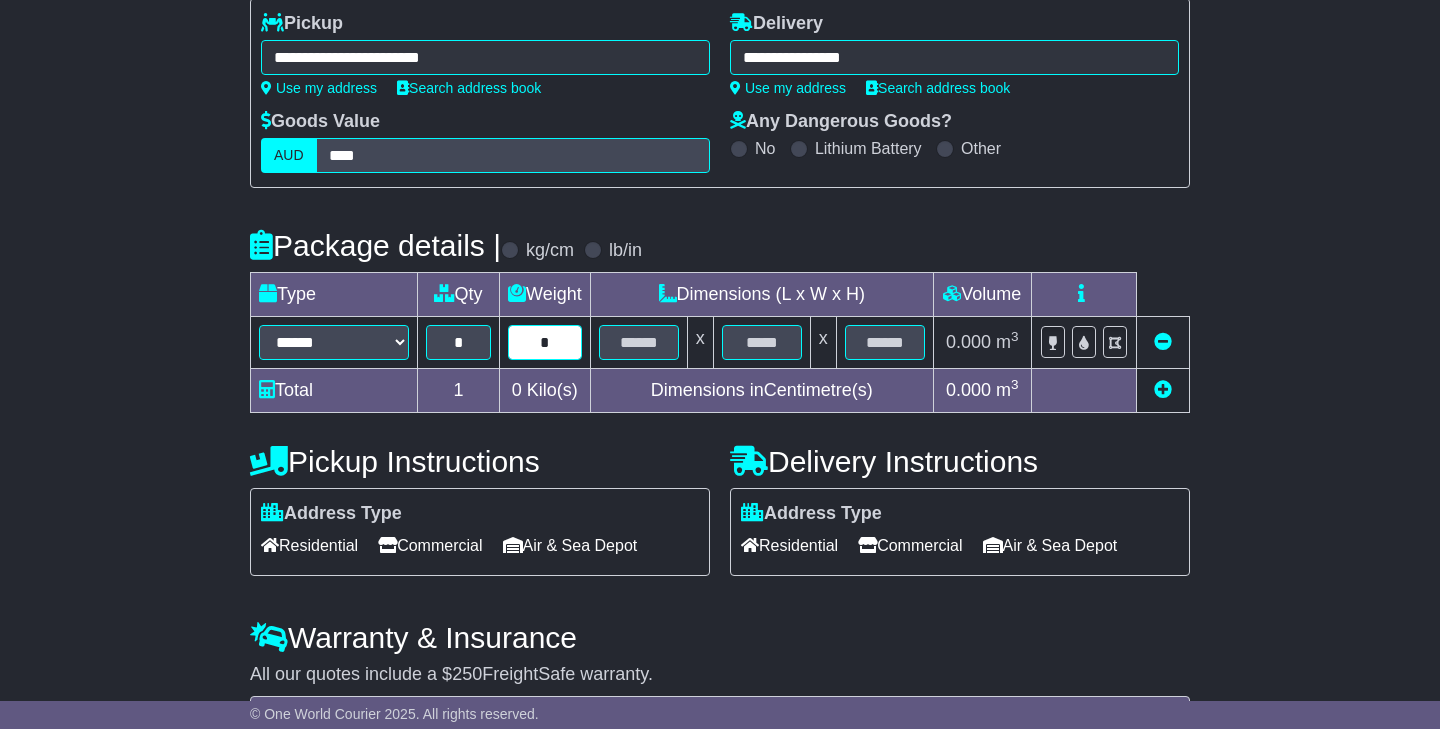 type on "*" 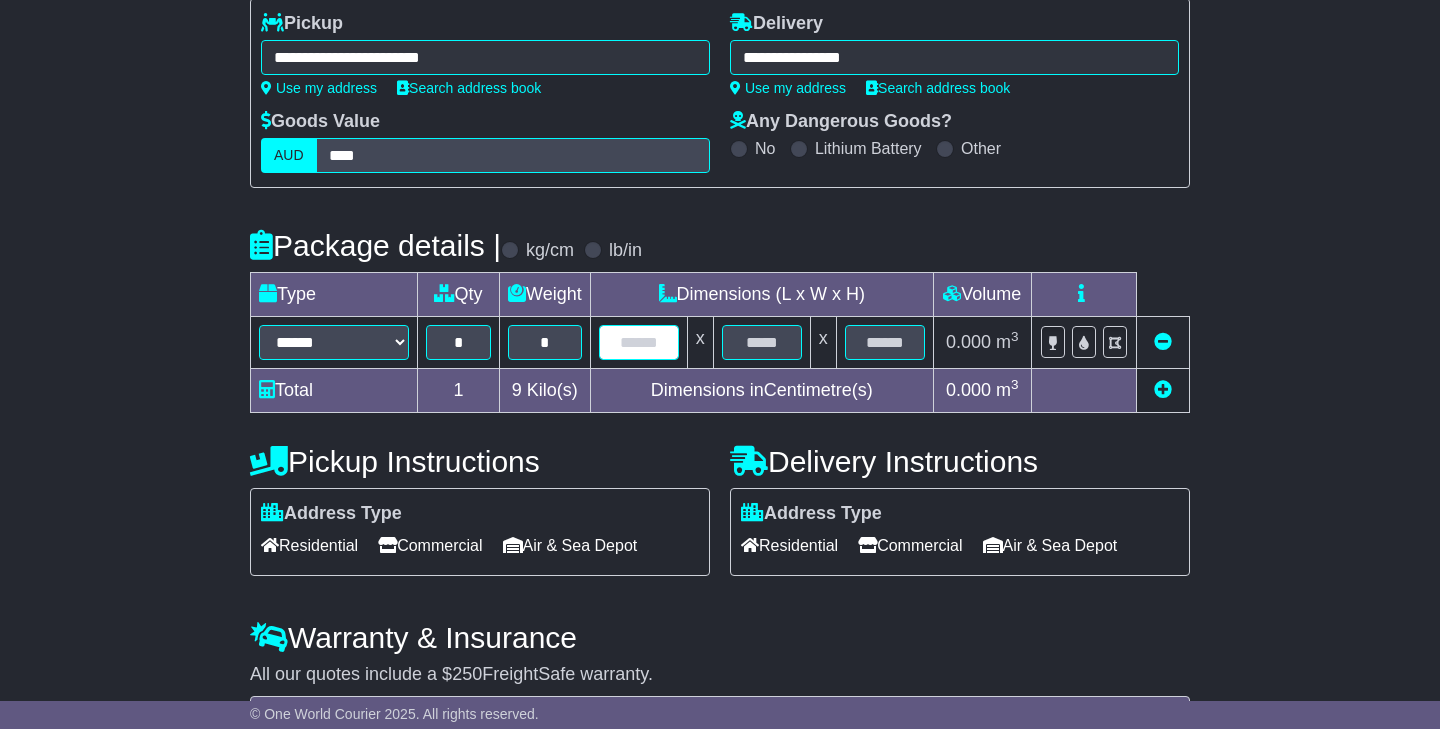 click at bounding box center [639, 342] 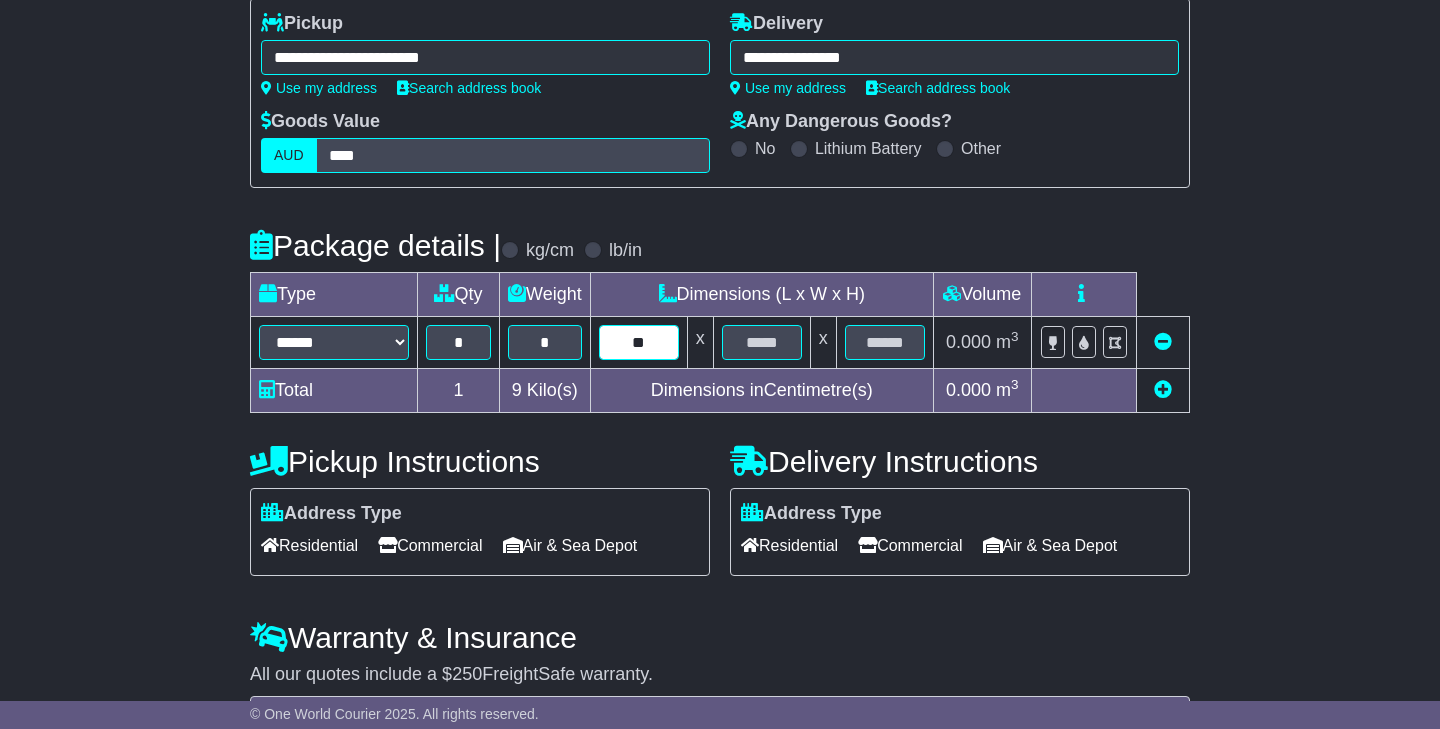 type on "**" 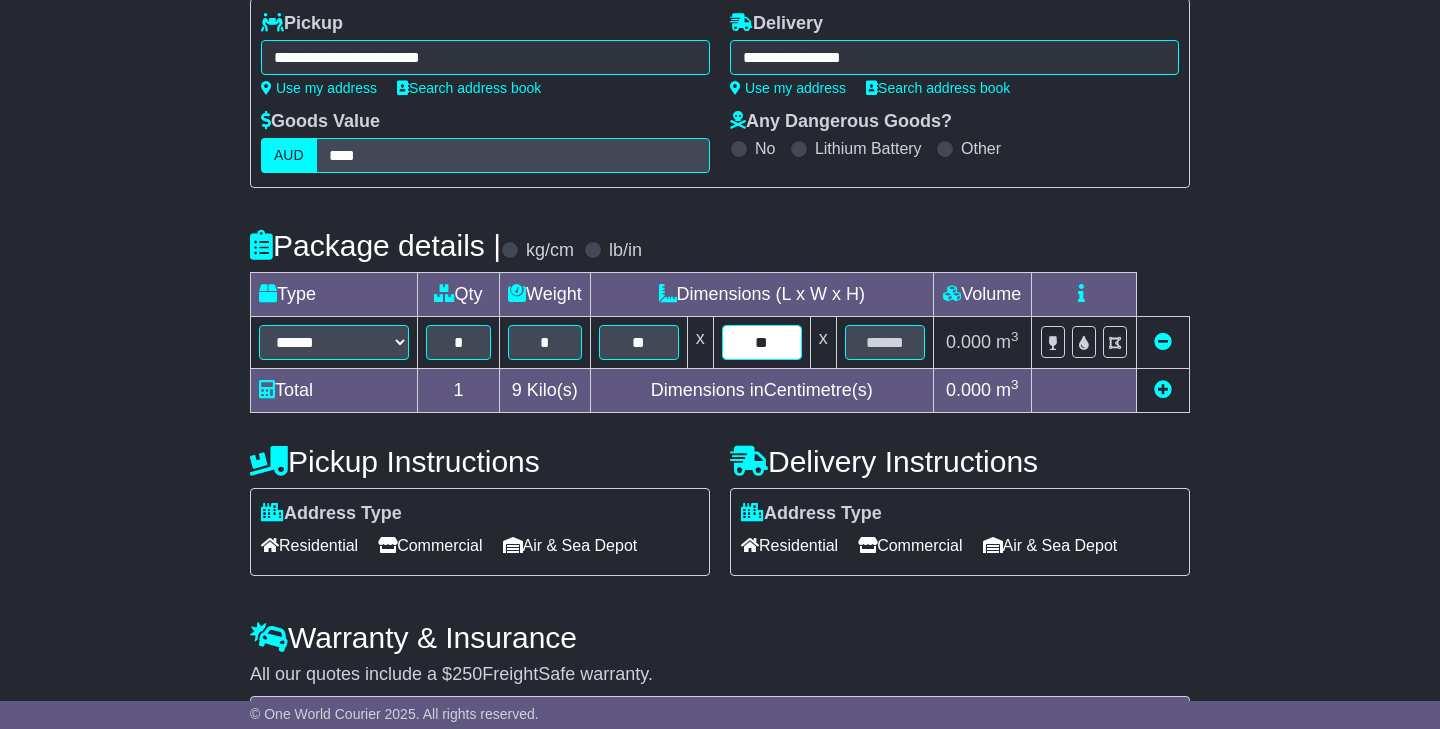 type on "**" 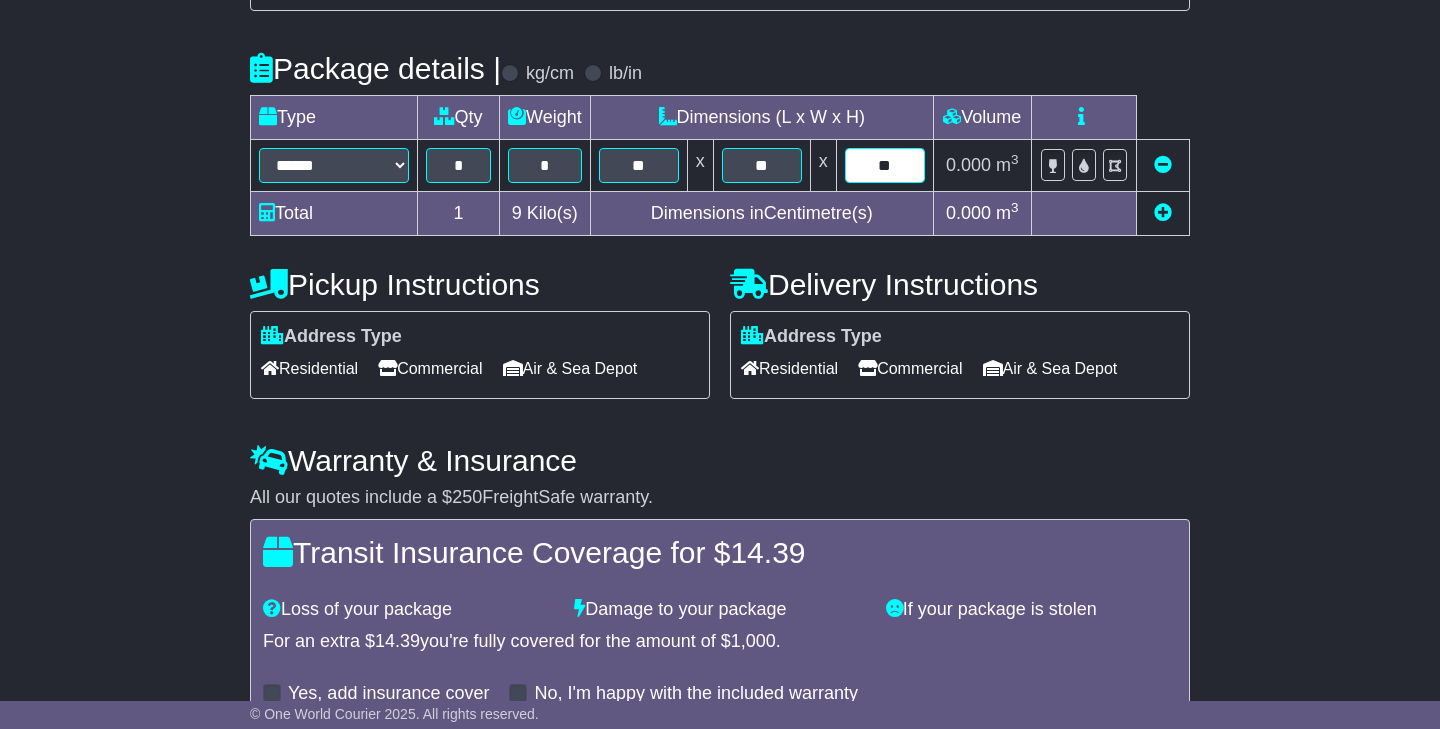 scroll, scrollTop: 437, scrollLeft: 0, axis: vertical 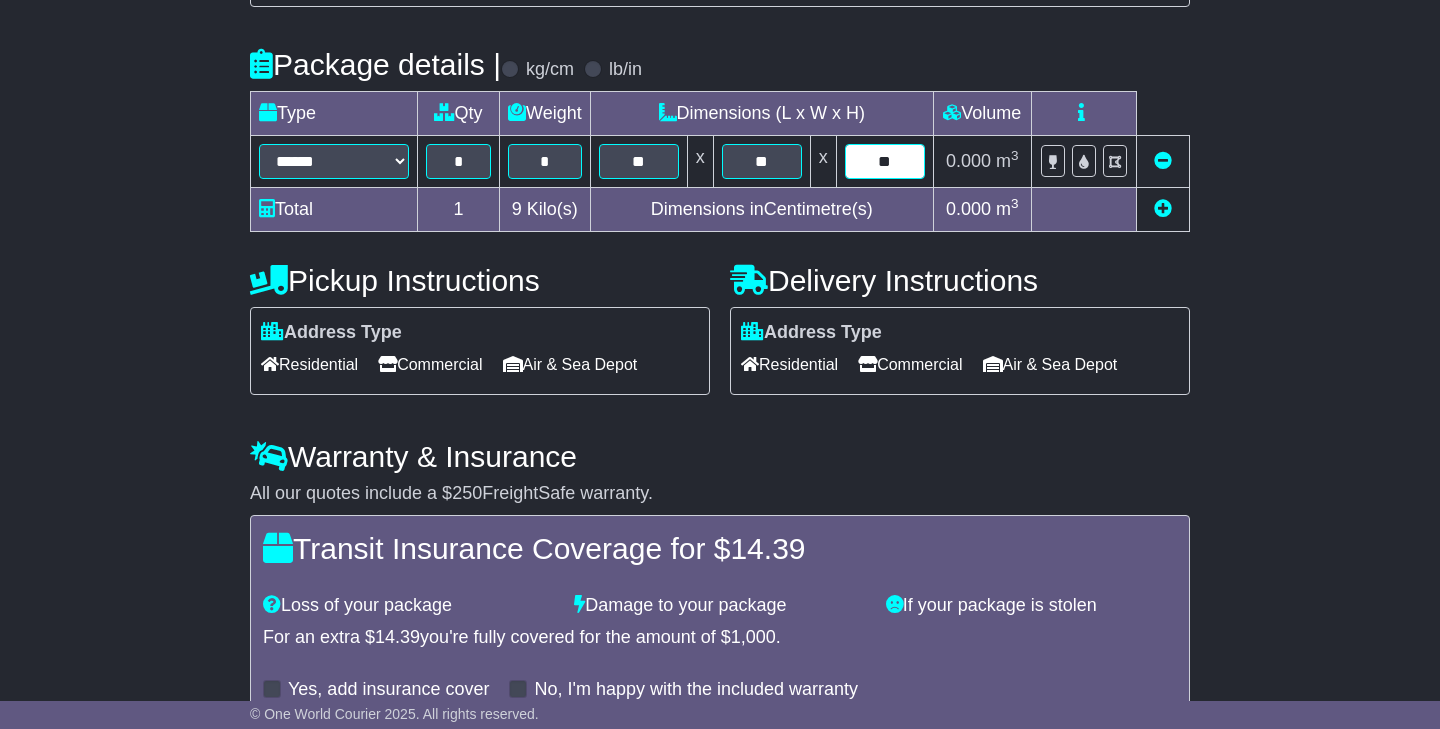 type on "**" 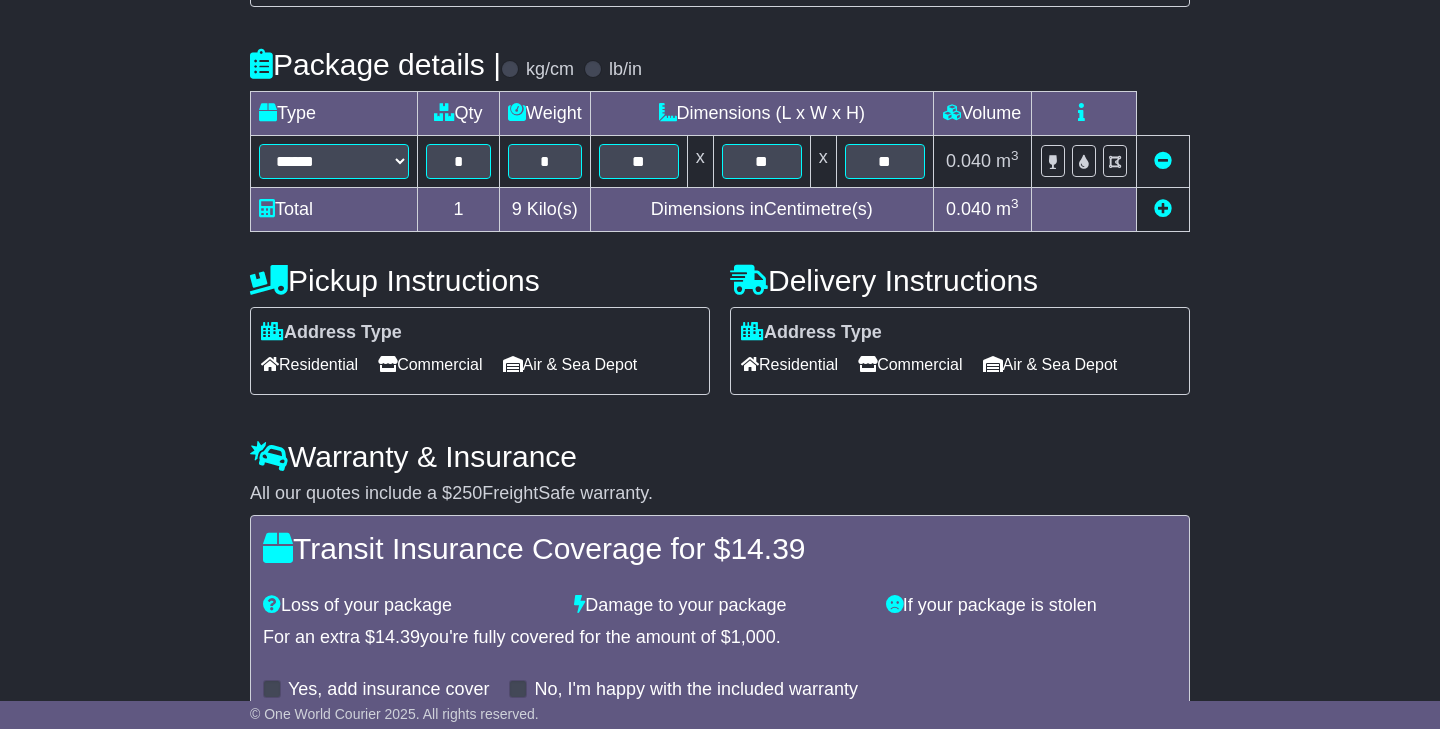 click on "Commercial" at bounding box center (430, 364) 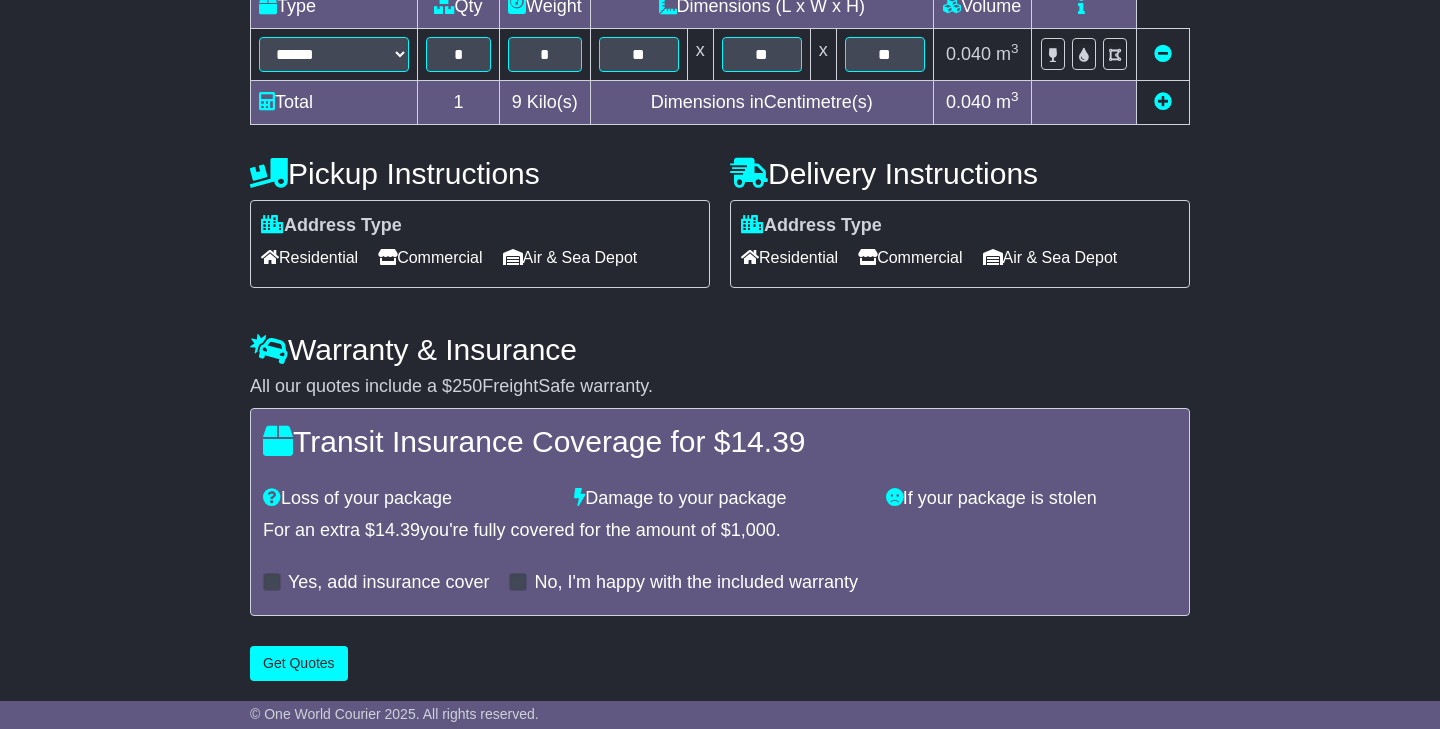 scroll, scrollTop: 543, scrollLeft: 0, axis: vertical 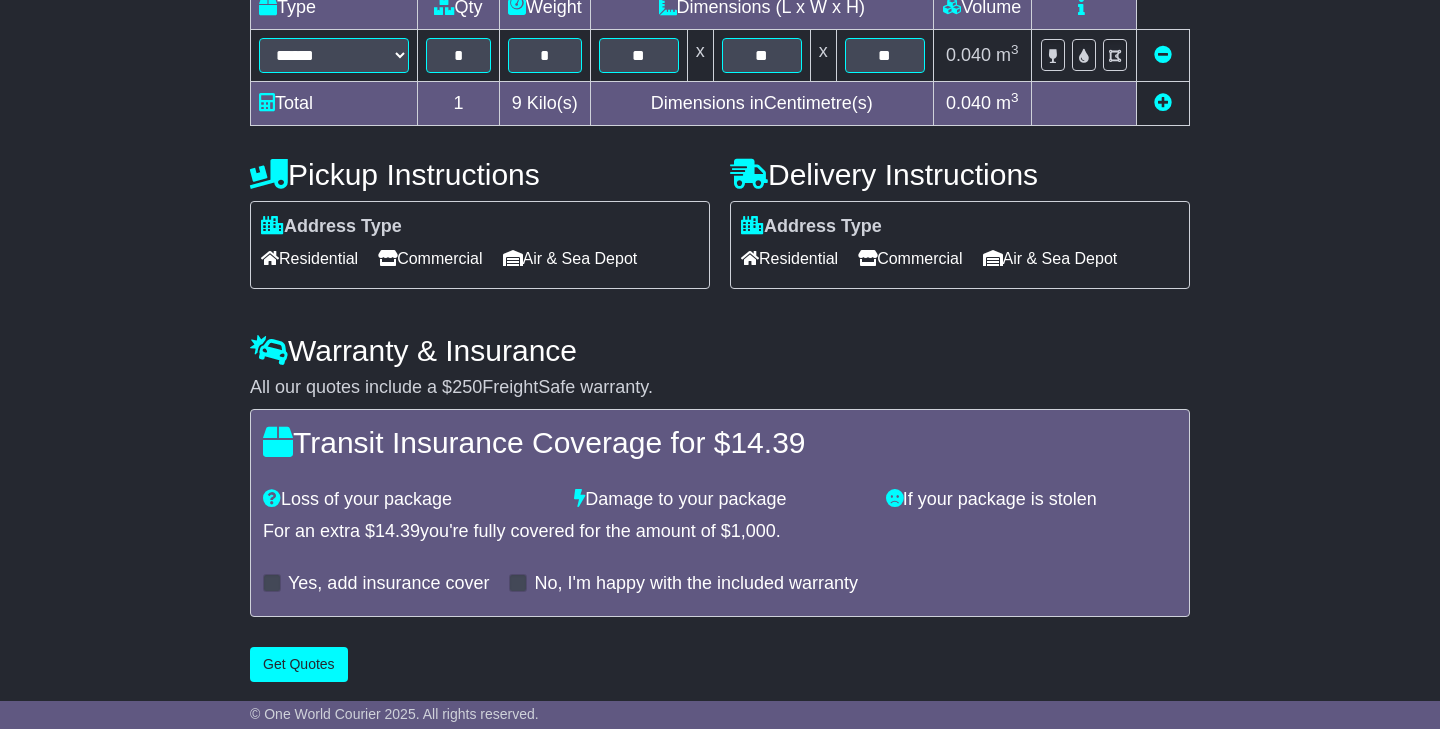 click on "Get Quotes" at bounding box center [299, 664] 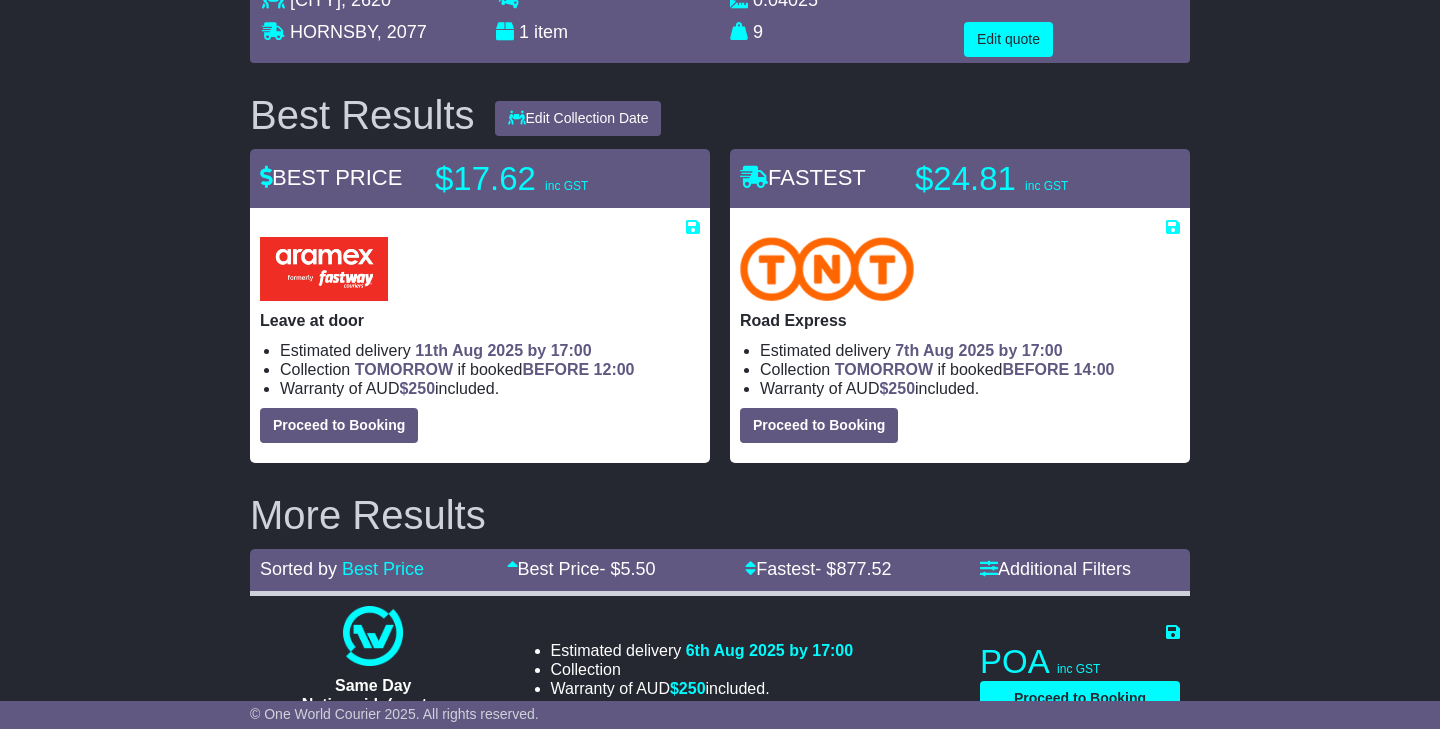 scroll, scrollTop: 177, scrollLeft: 0, axis: vertical 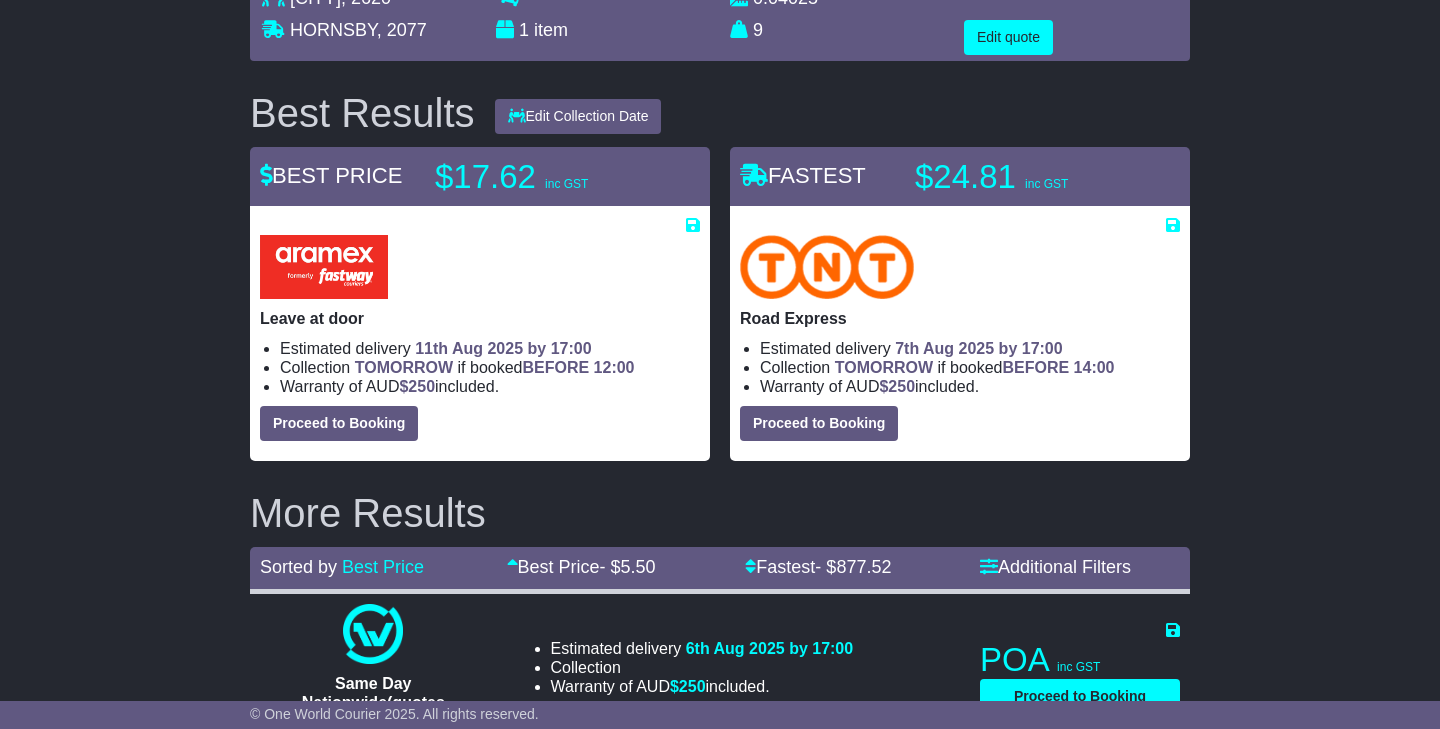 click on "Proceed to Booking" at bounding box center [819, 423] 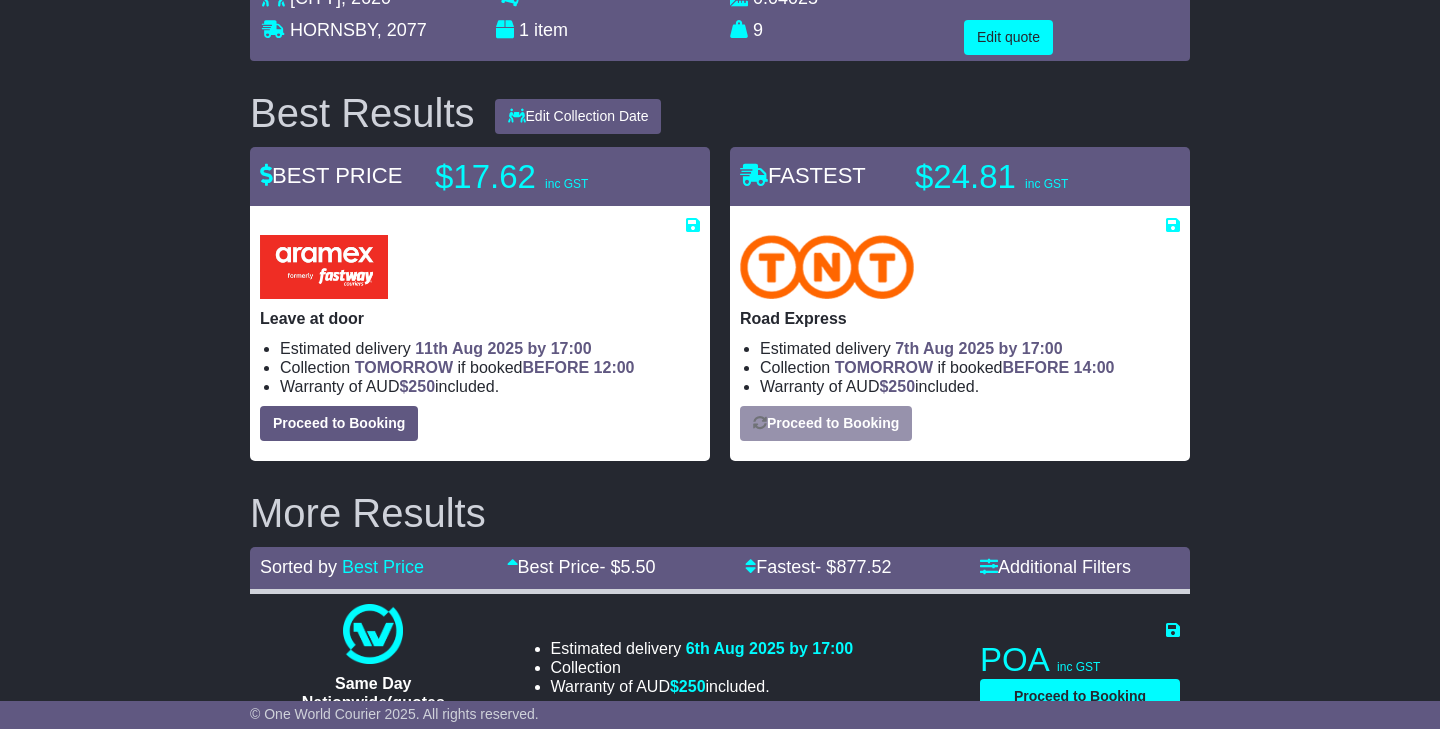 select on "*****" 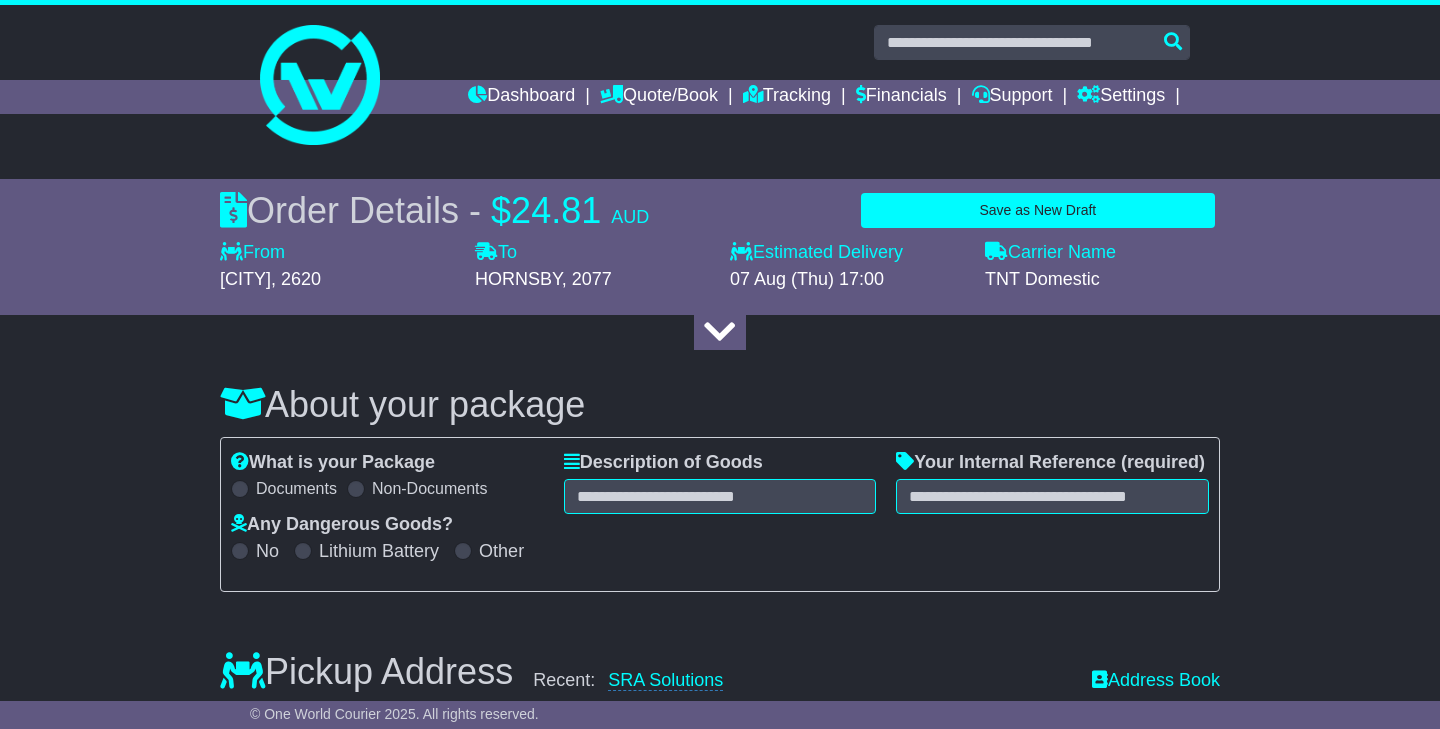 scroll, scrollTop: 0, scrollLeft: 0, axis: both 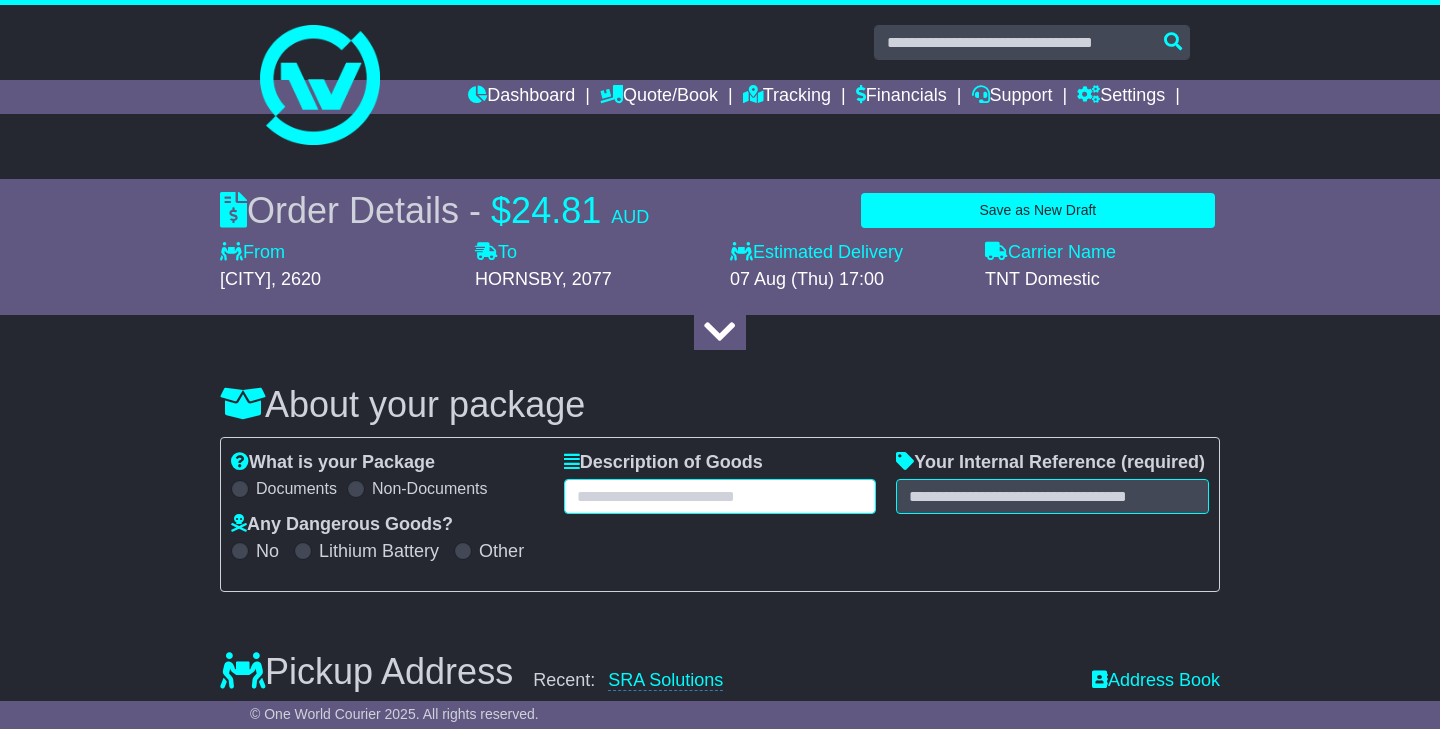 click at bounding box center [720, 496] 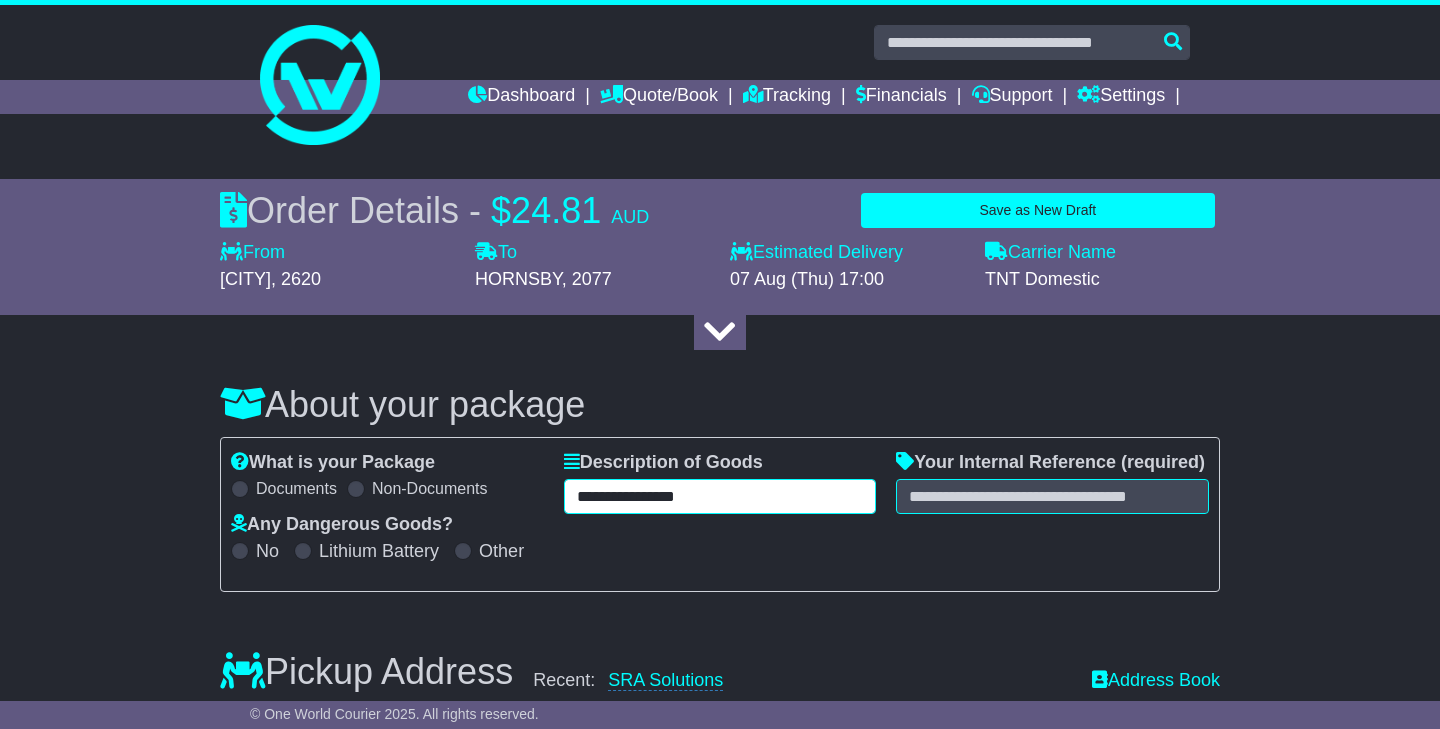 type on "**********" 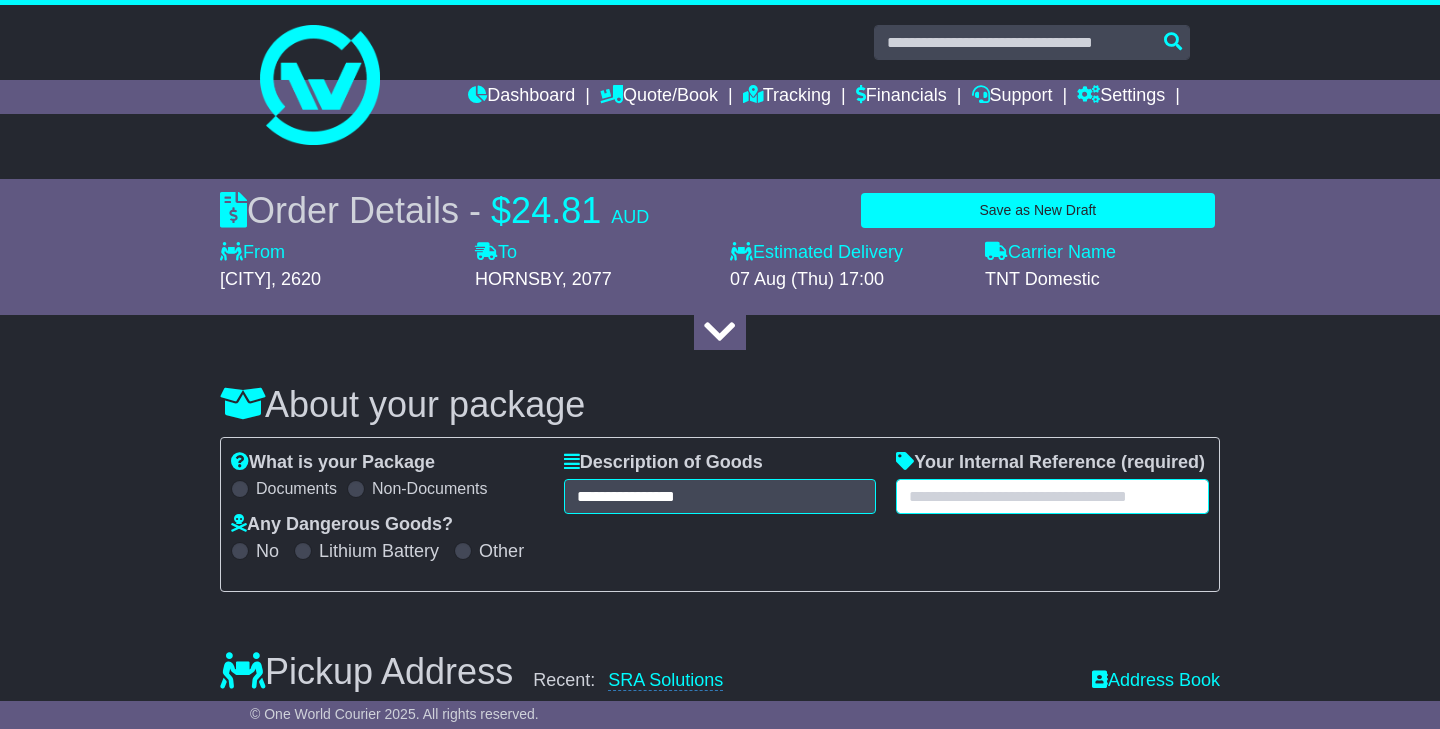 click at bounding box center [1052, 496] 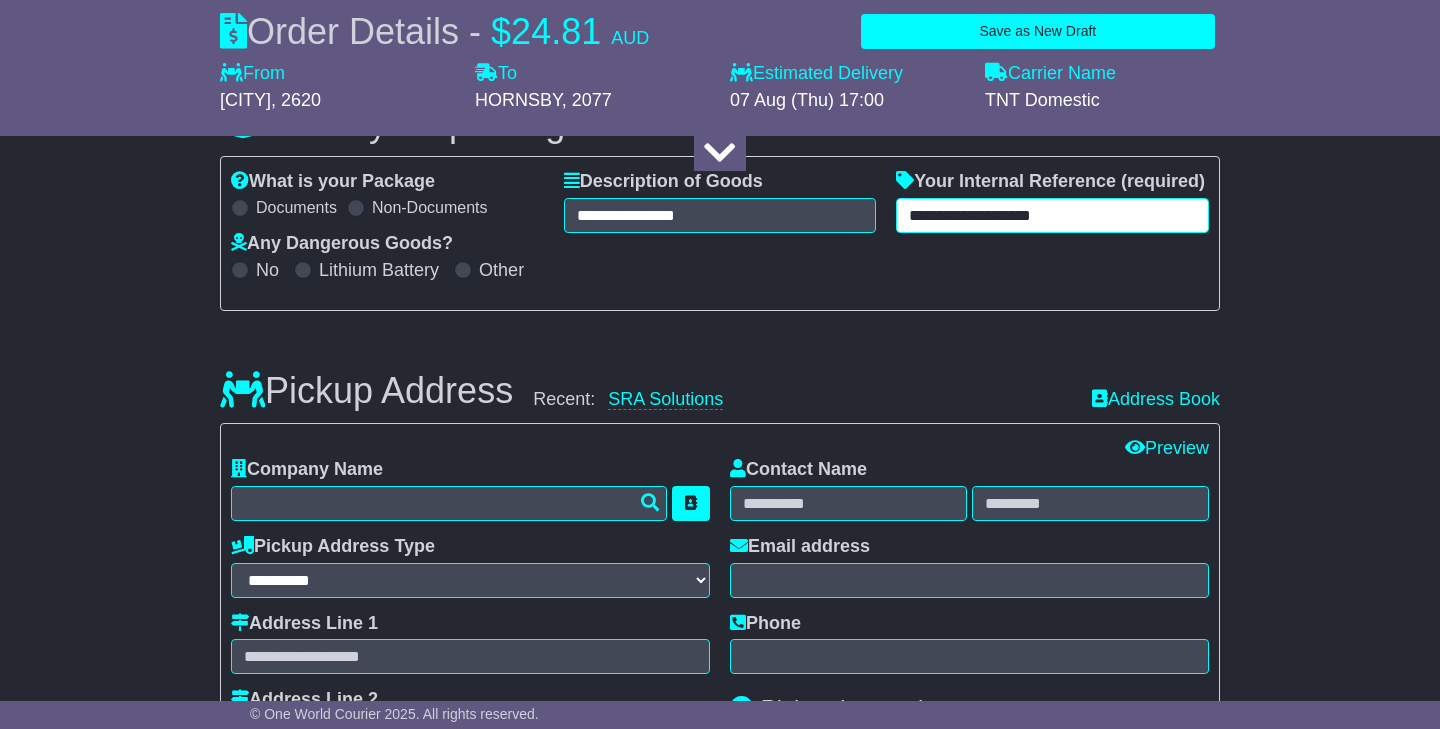 scroll, scrollTop: 284, scrollLeft: 0, axis: vertical 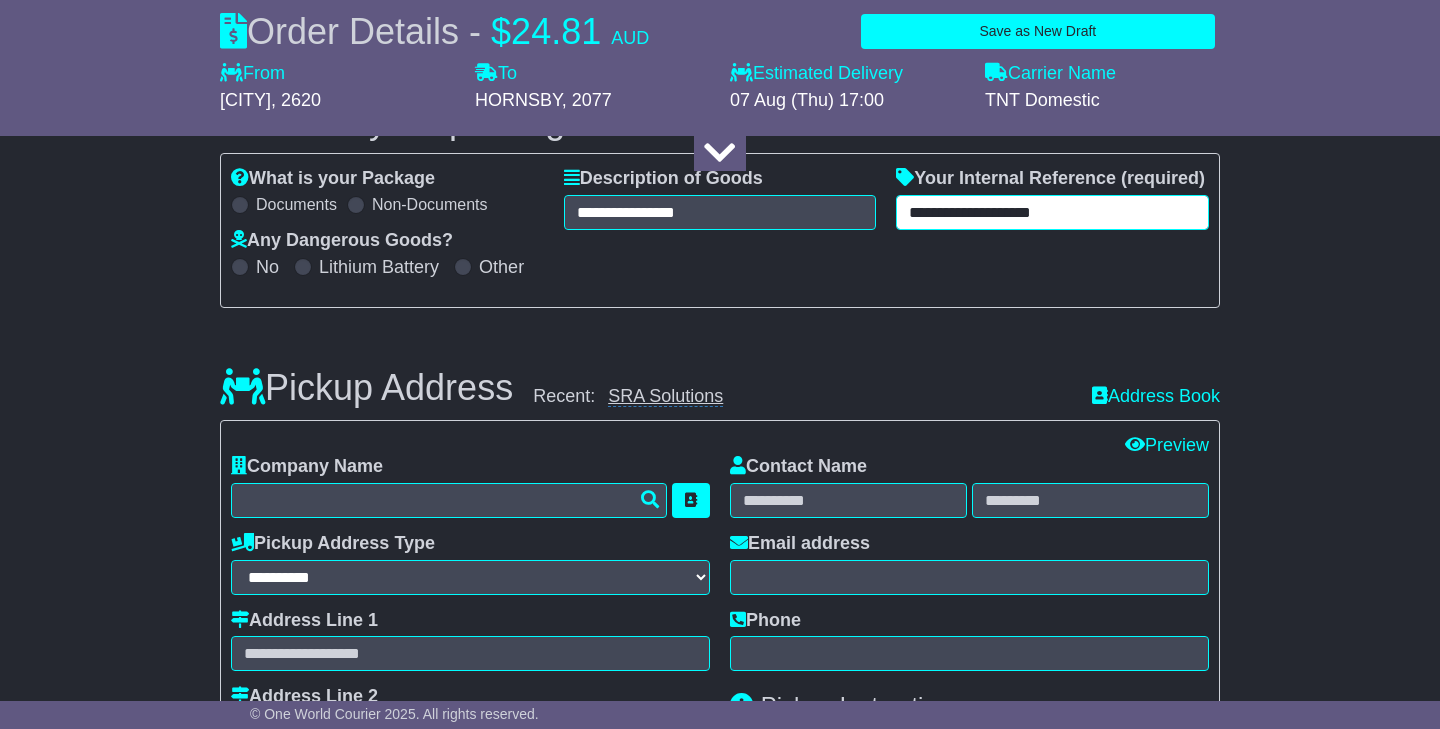 type on "**********" 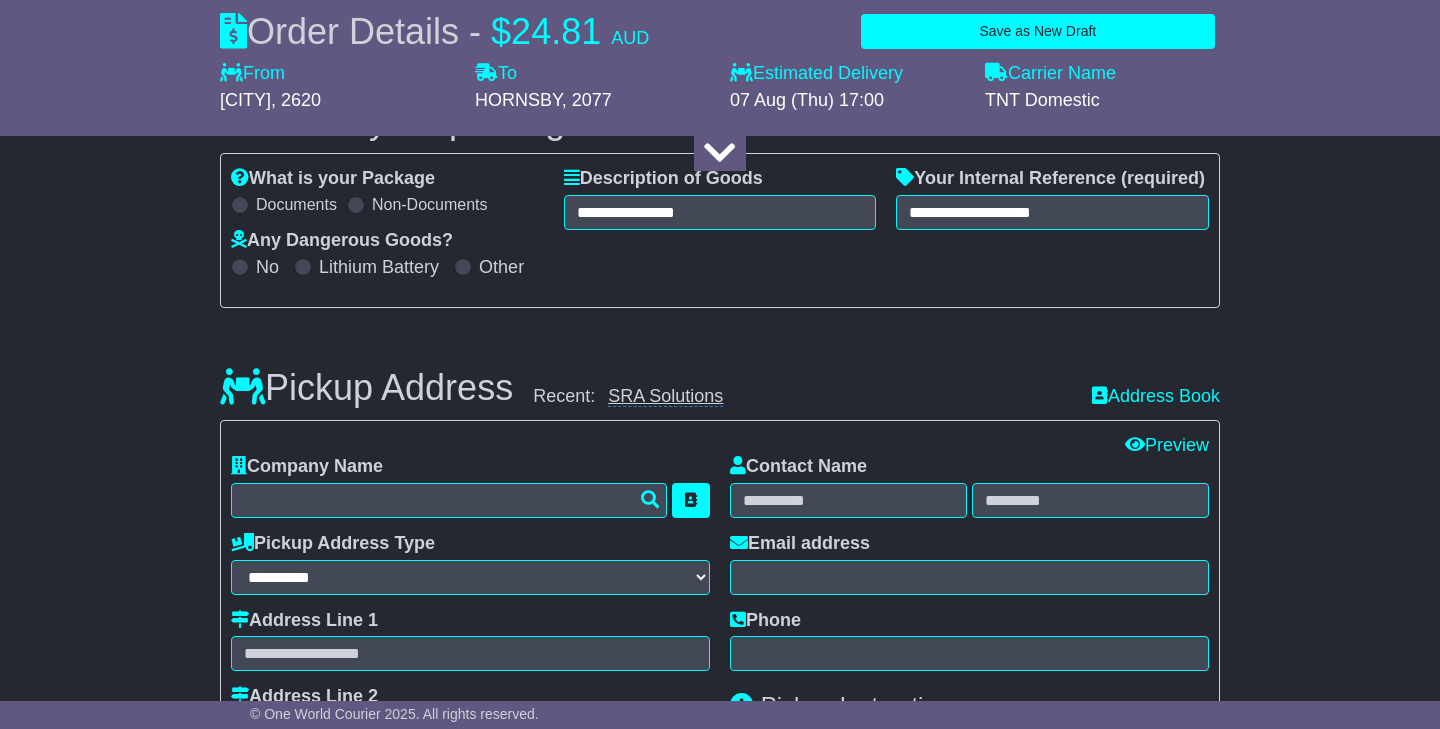click on "SRA Solutions" at bounding box center (665, 396) 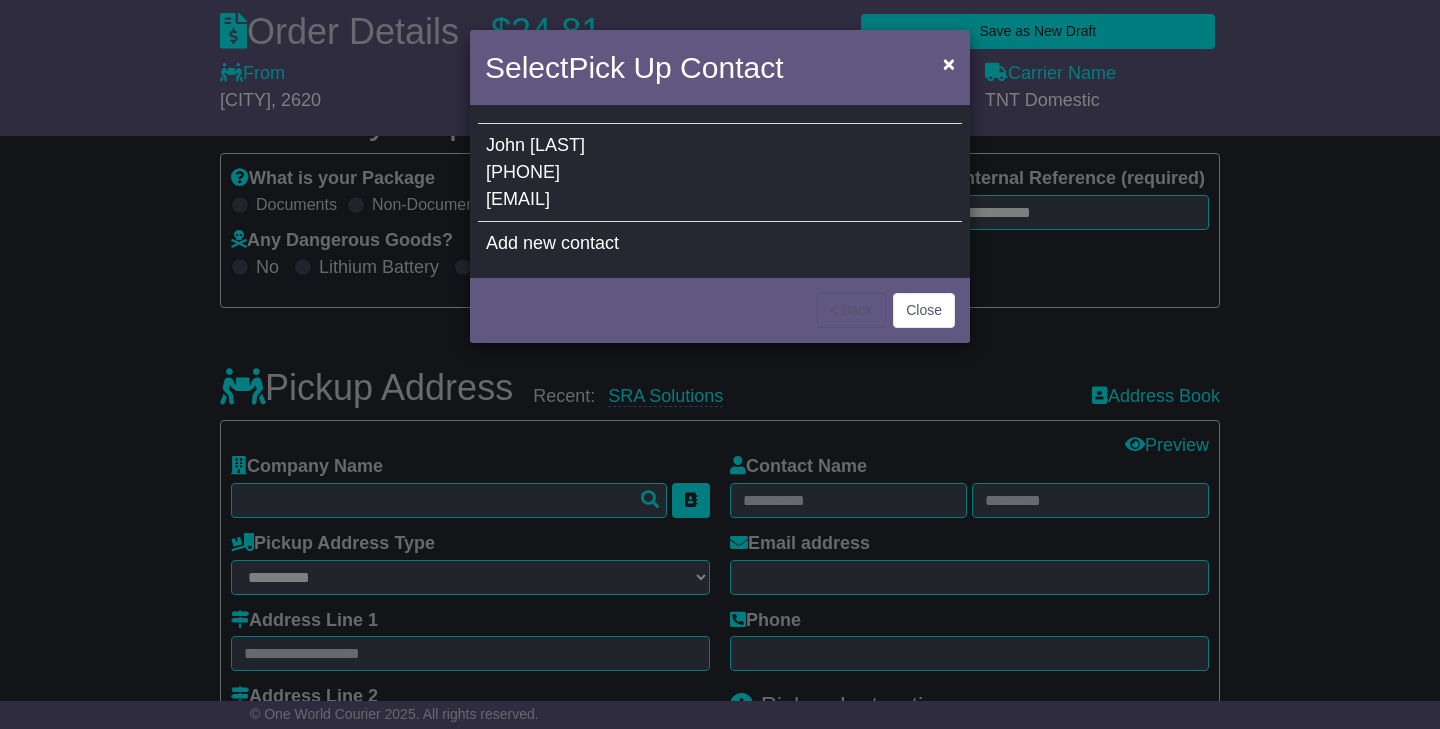 click on "John   Maunahan
0430427125
info@secap.com.au" at bounding box center [720, 173] 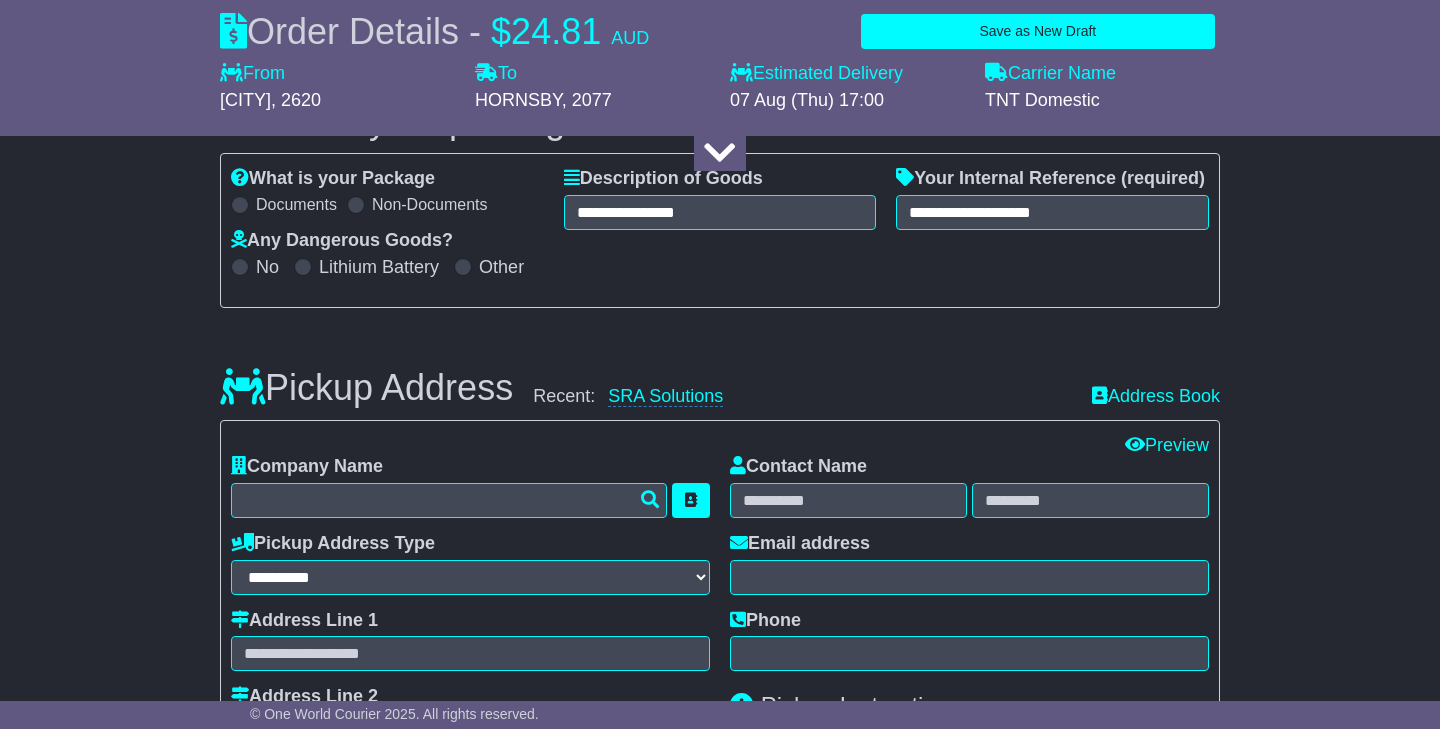 type on "**********" 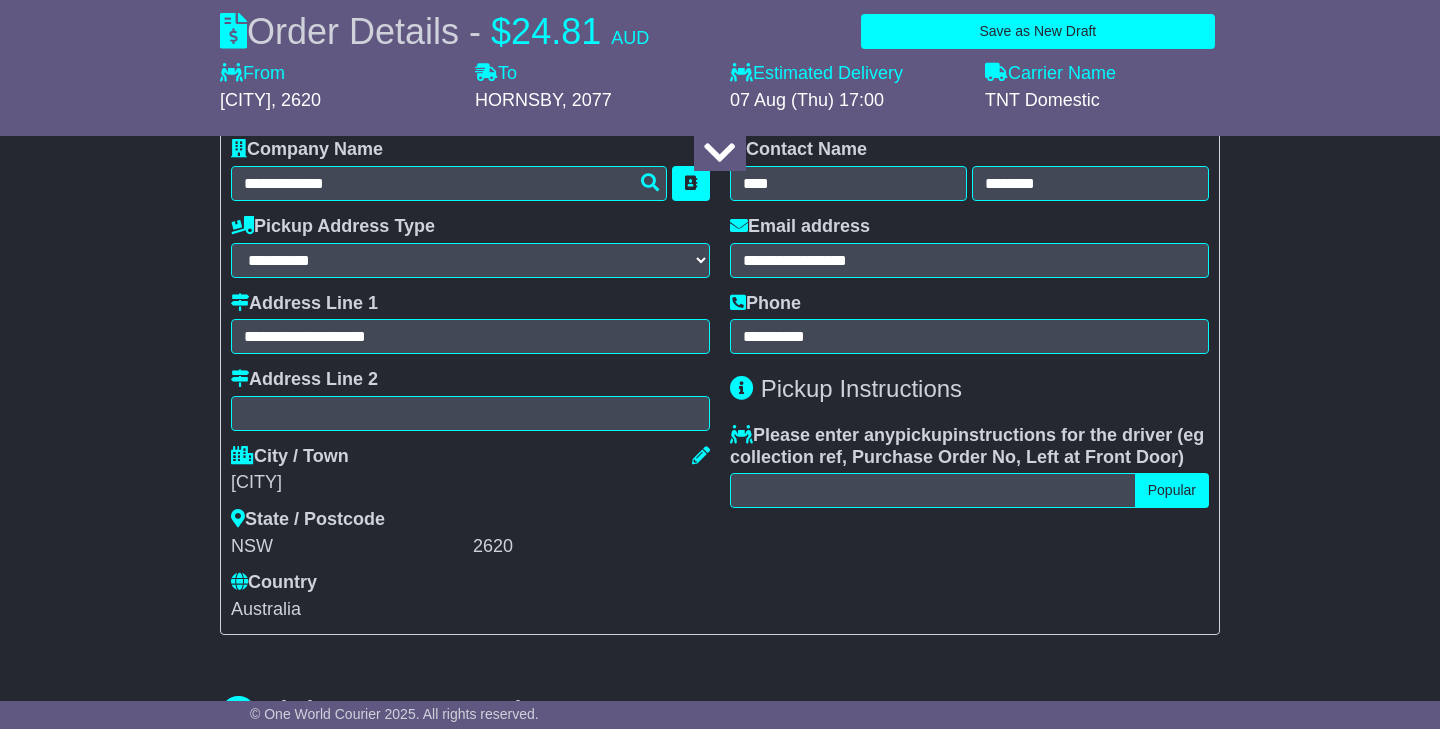 scroll, scrollTop: 624, scrollLeft: 0, axis: vertical 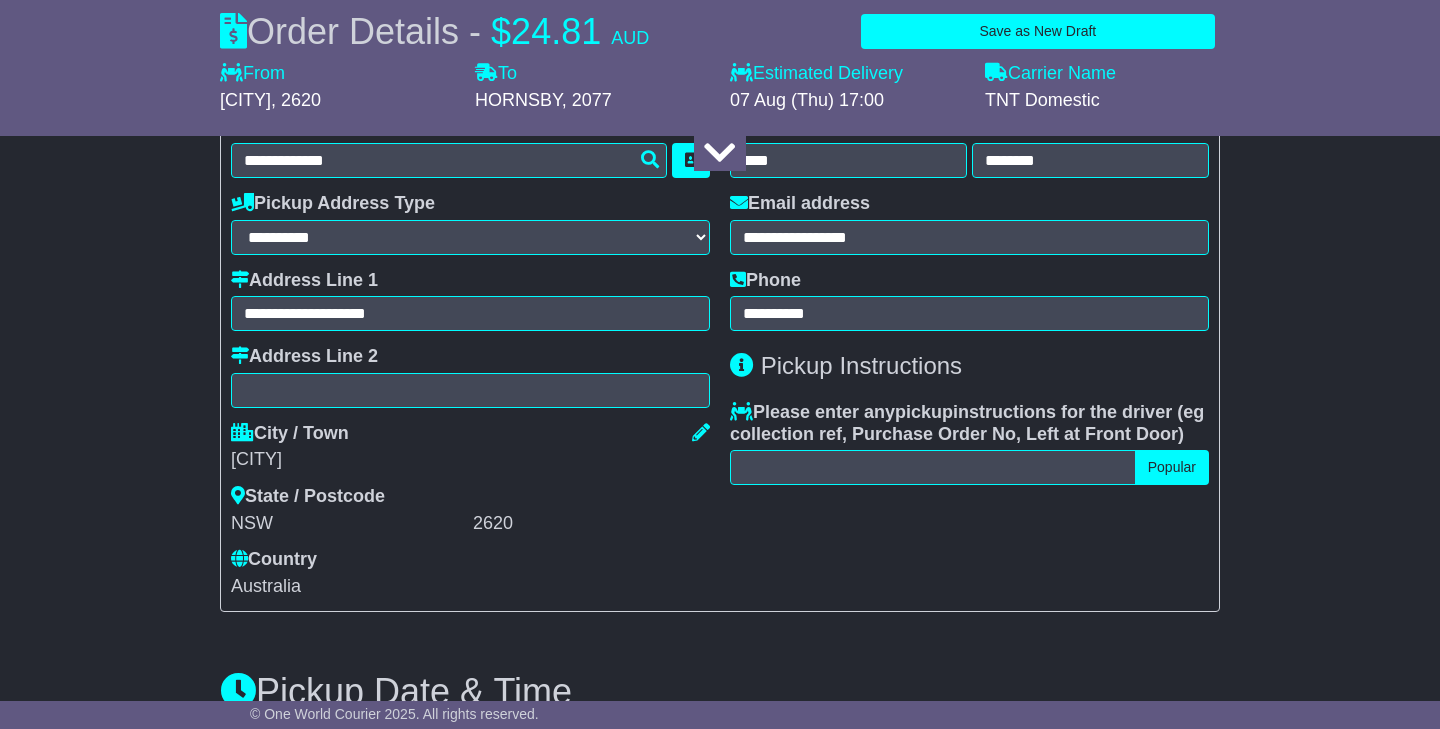 click on "Popular" at bounding box center (1172, 467) 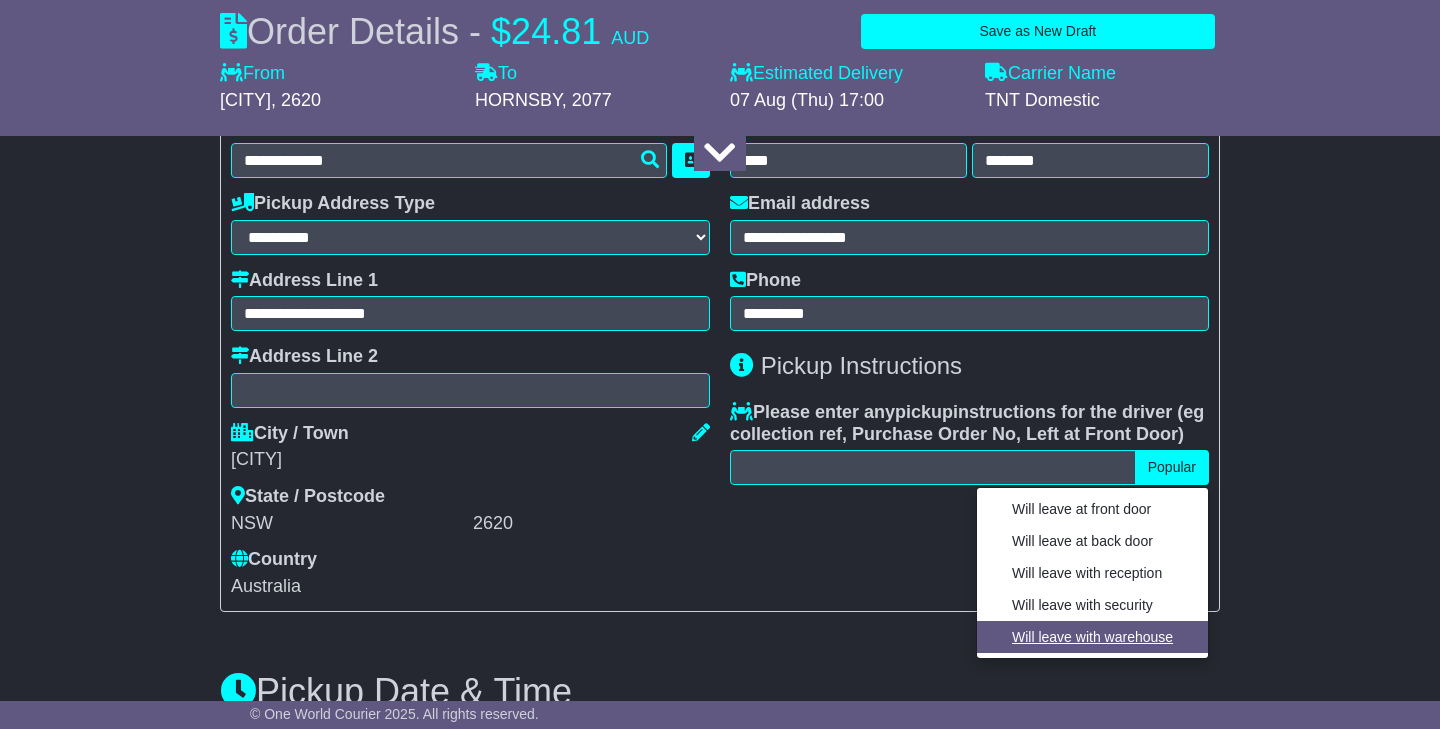 click on "Will leave with warehouse" at bounding box center [1092, 637] 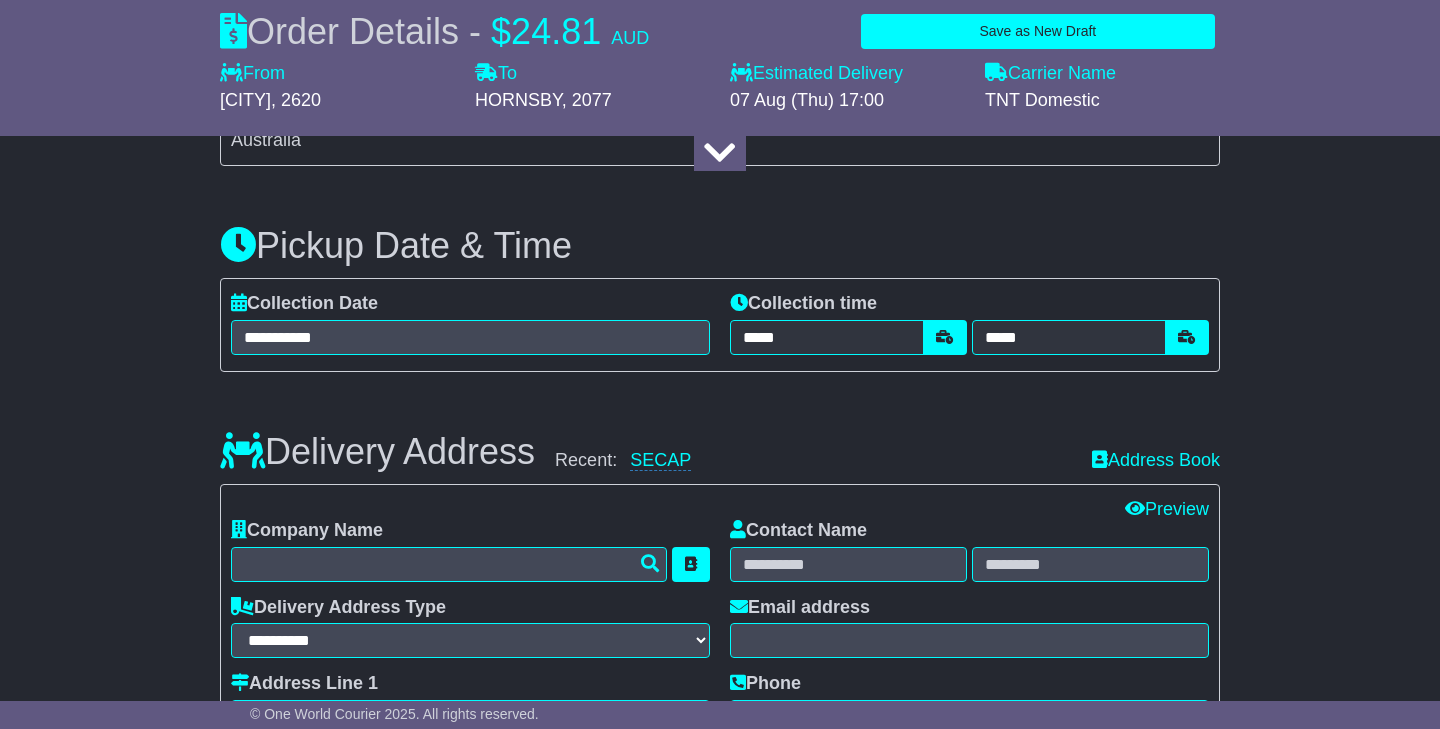 scroll, scrollTop: 1075, scrollLeft: 0, axis: vertical 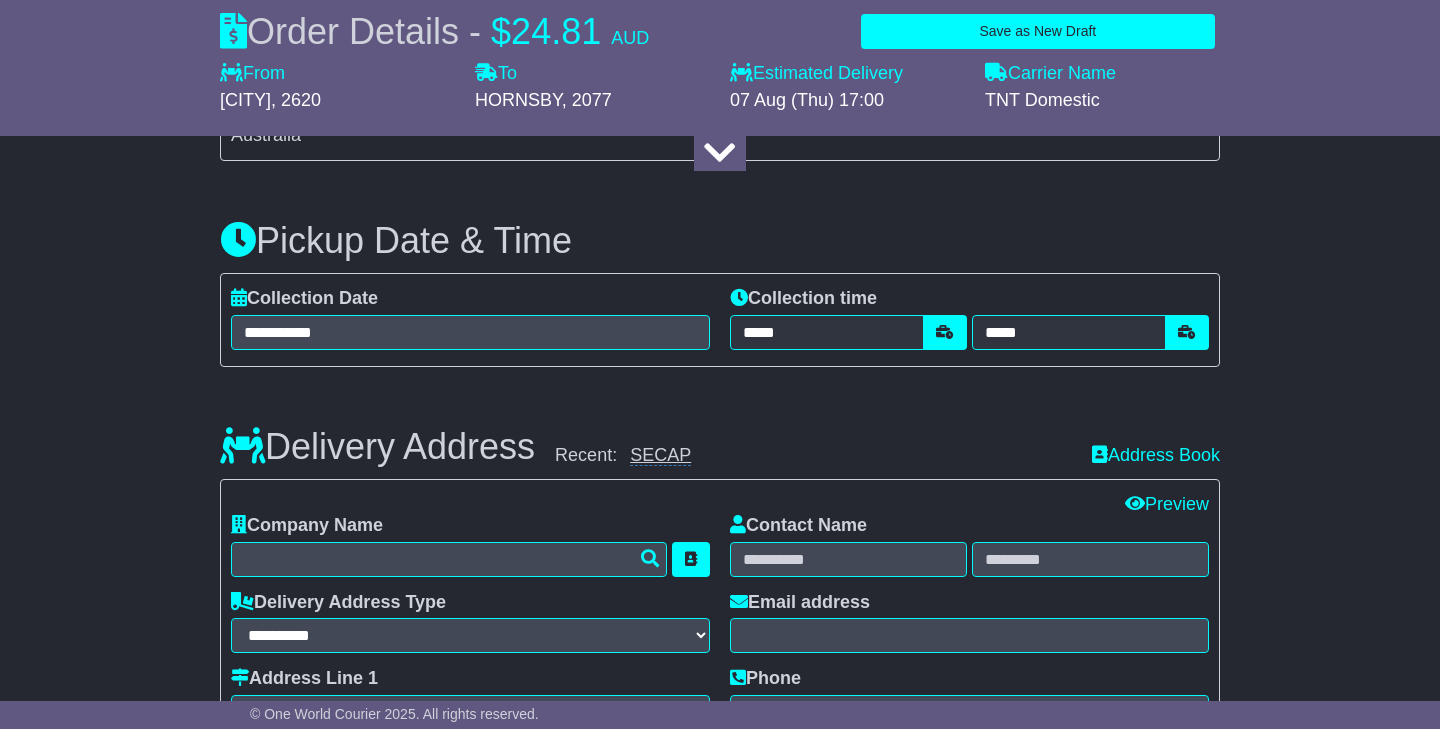 click on "SECAP" at bounding box center (660, 455) 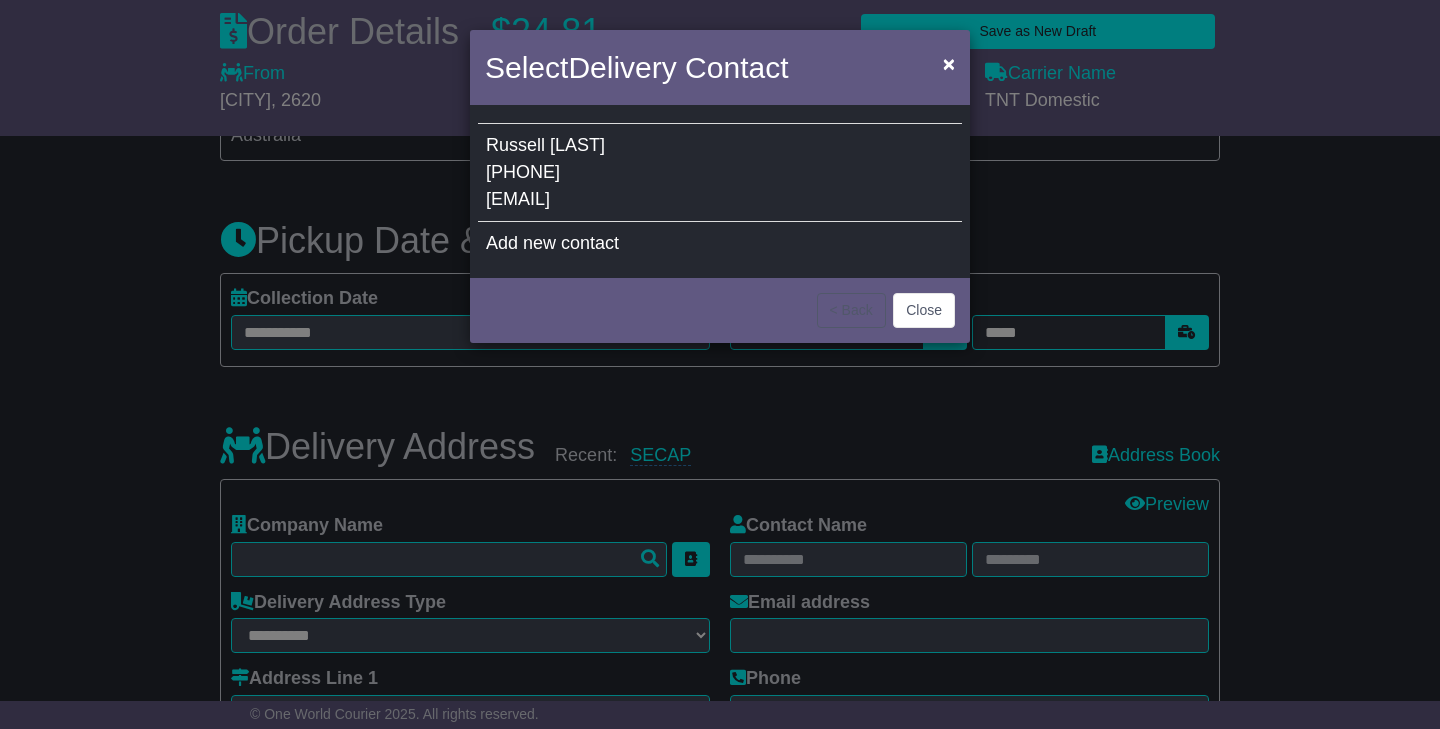 click on "Russell   Cheney
0410486184
russellc@secap.com.au" at bounding box center [720, 173] 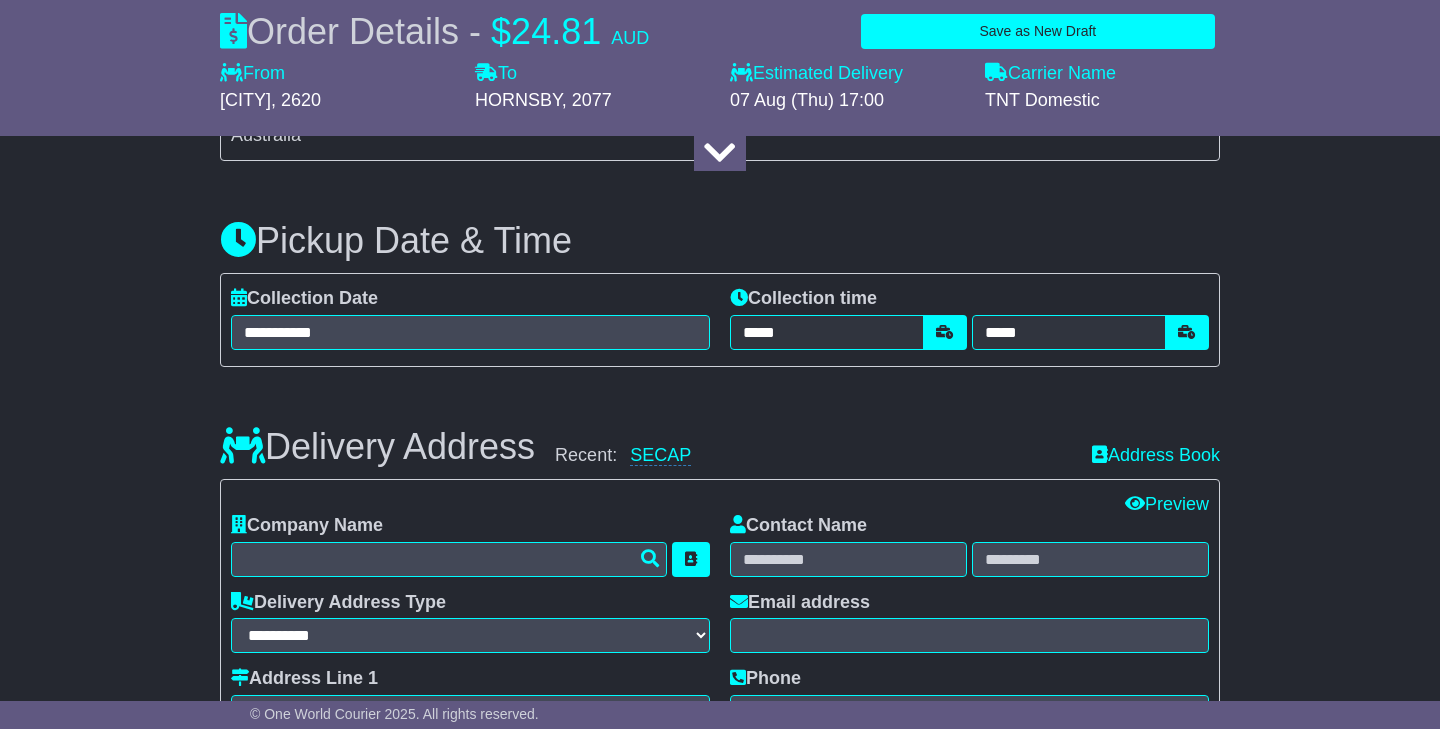 type on "*****" 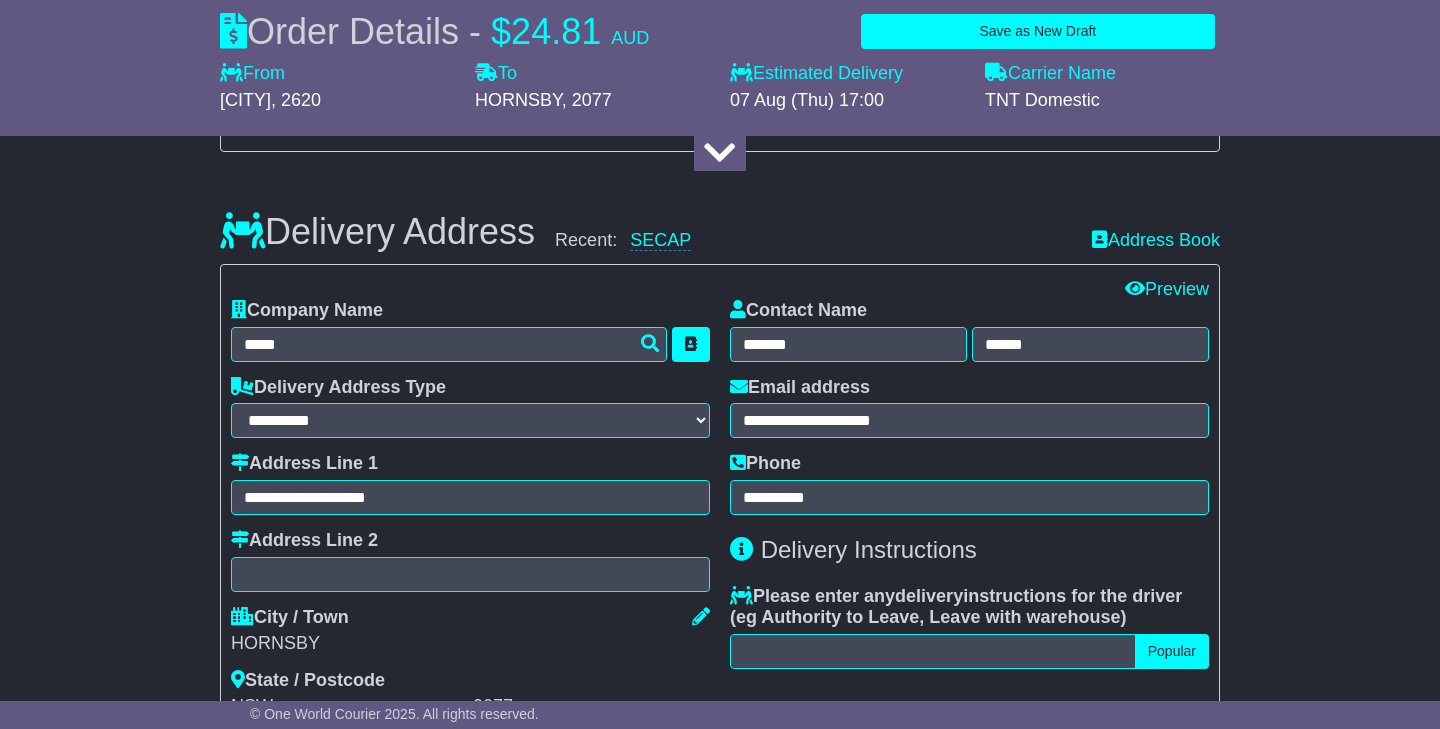 scroll, scrollTop: 1299, scrollLeft: 0, axis: vertical 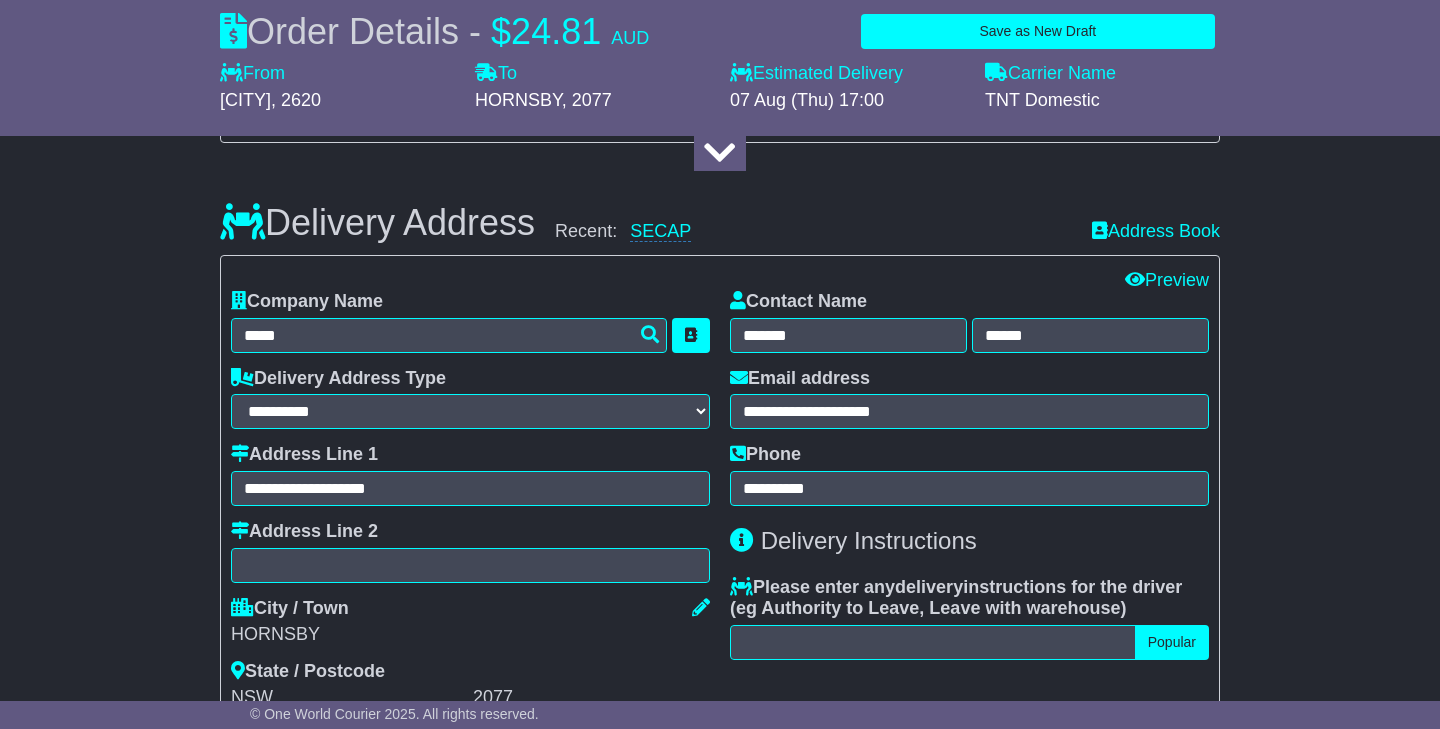click on "Popular" at bounding box center [1172, 642] 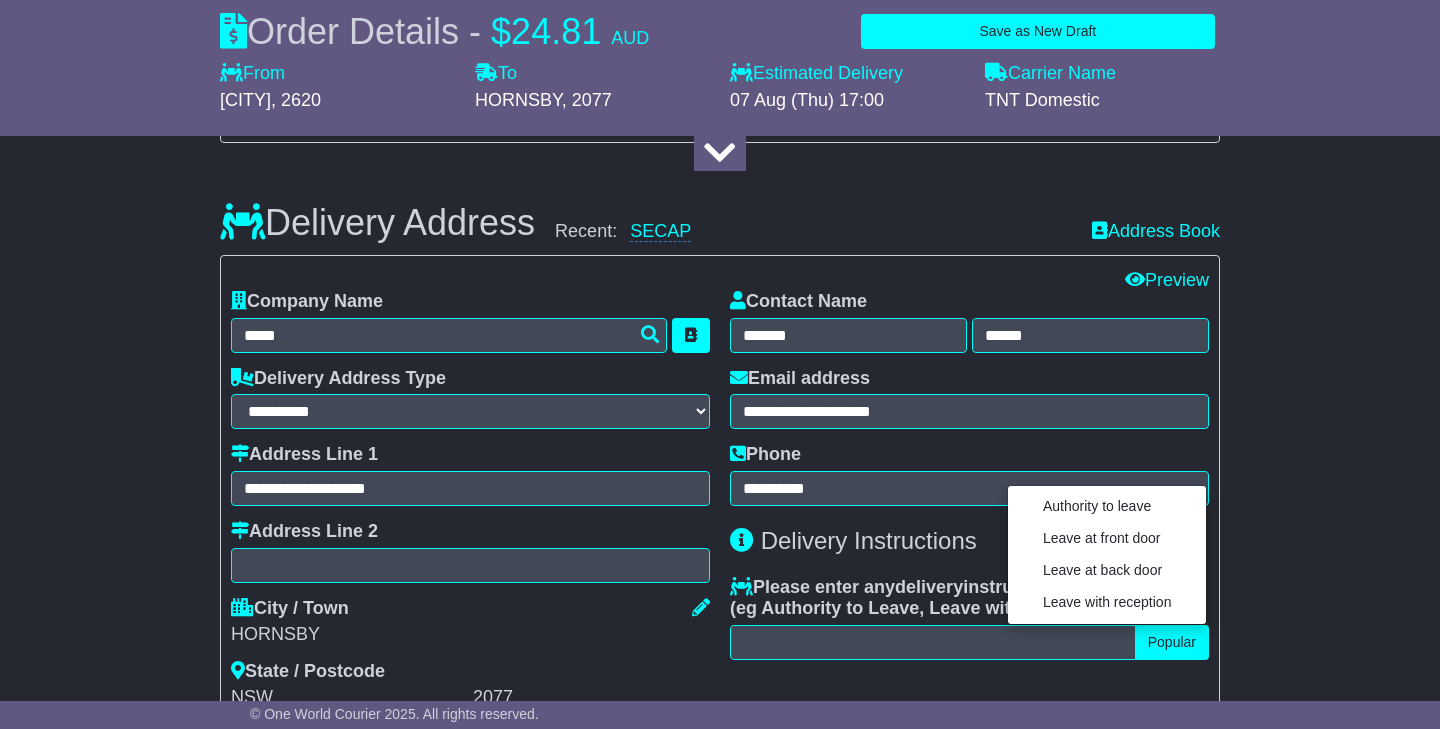 click on "**********" at bounding box center (720, 382) 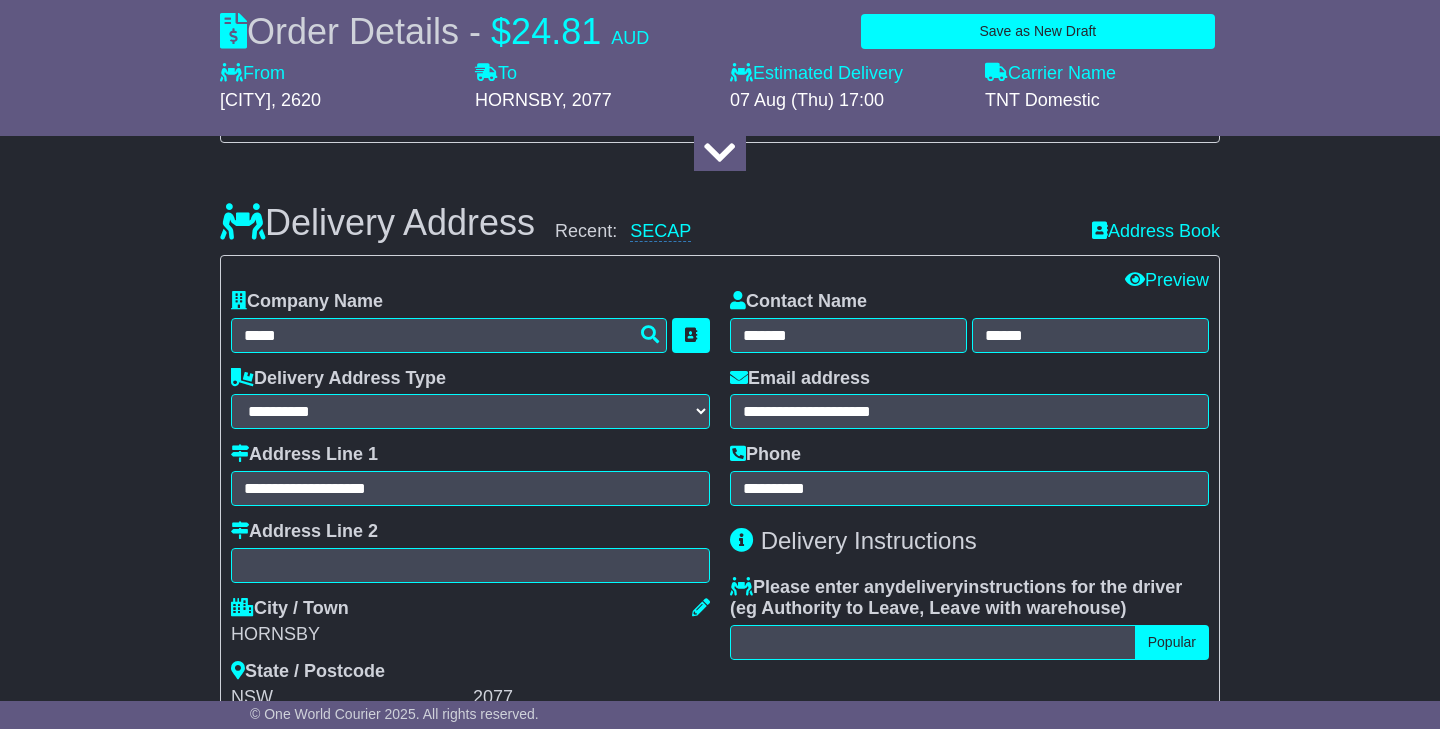 click on "eg Authority to Leave, Leave with warehouse" at bounding box center [928, 608] 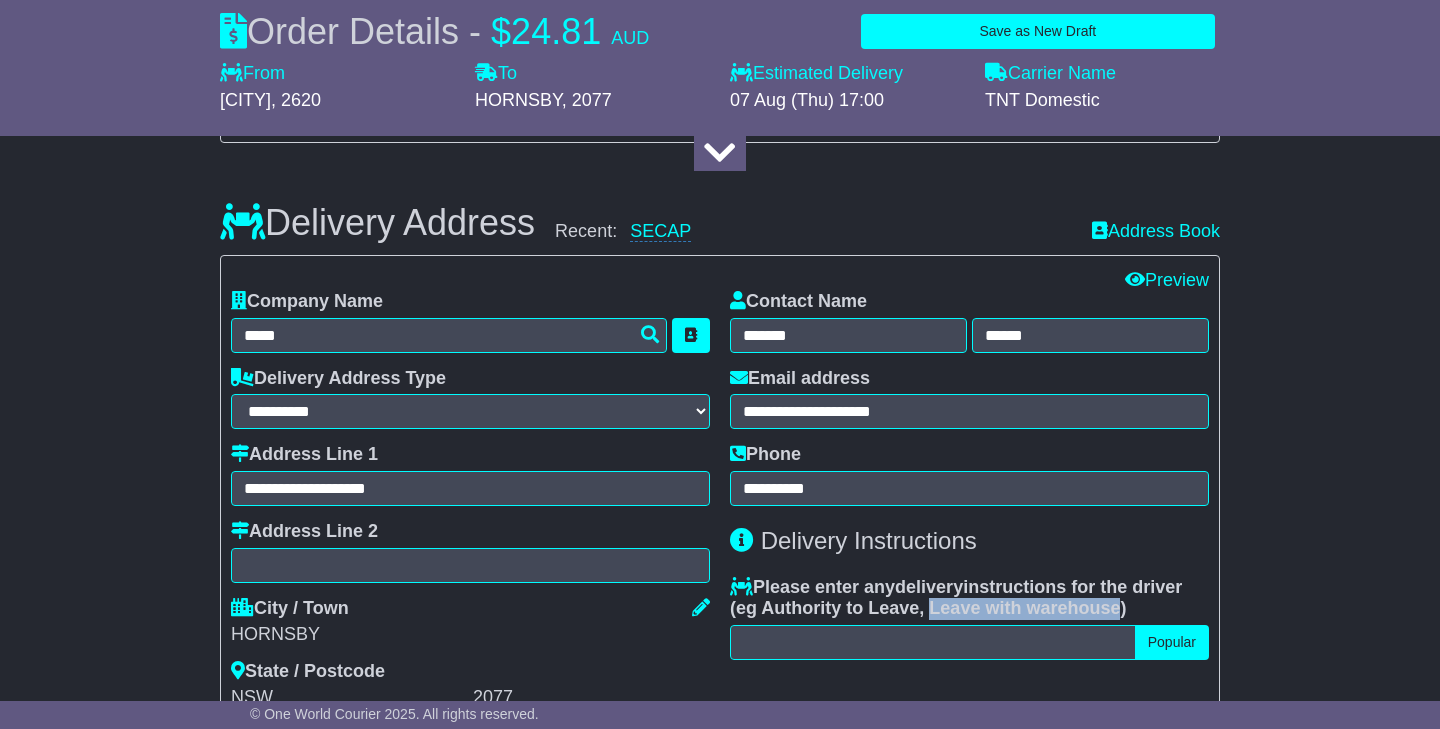 drag, startPoint x: 927, startPoint y: 596, endPoint x: 1115, endPoint y: 603, distance: 188.13028 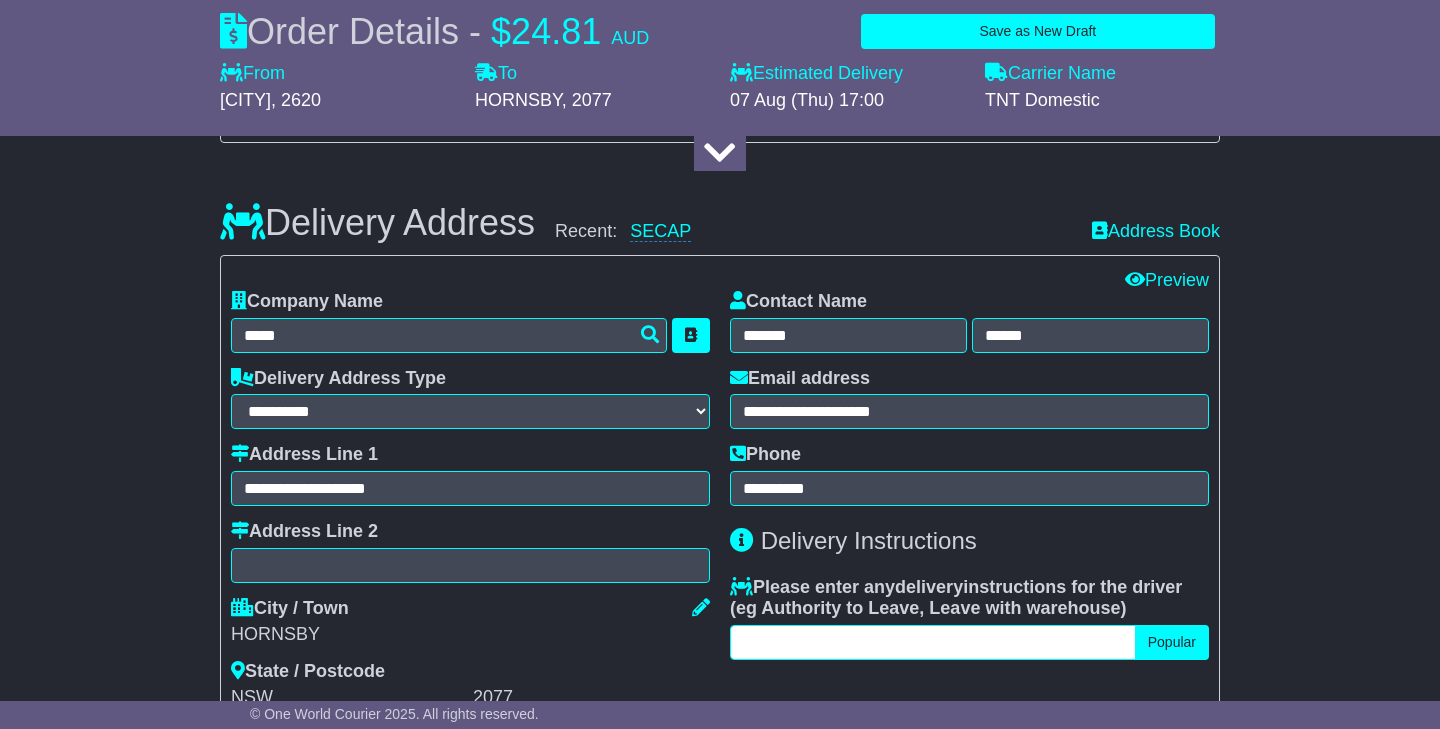 click at bounding box center (933, 642) 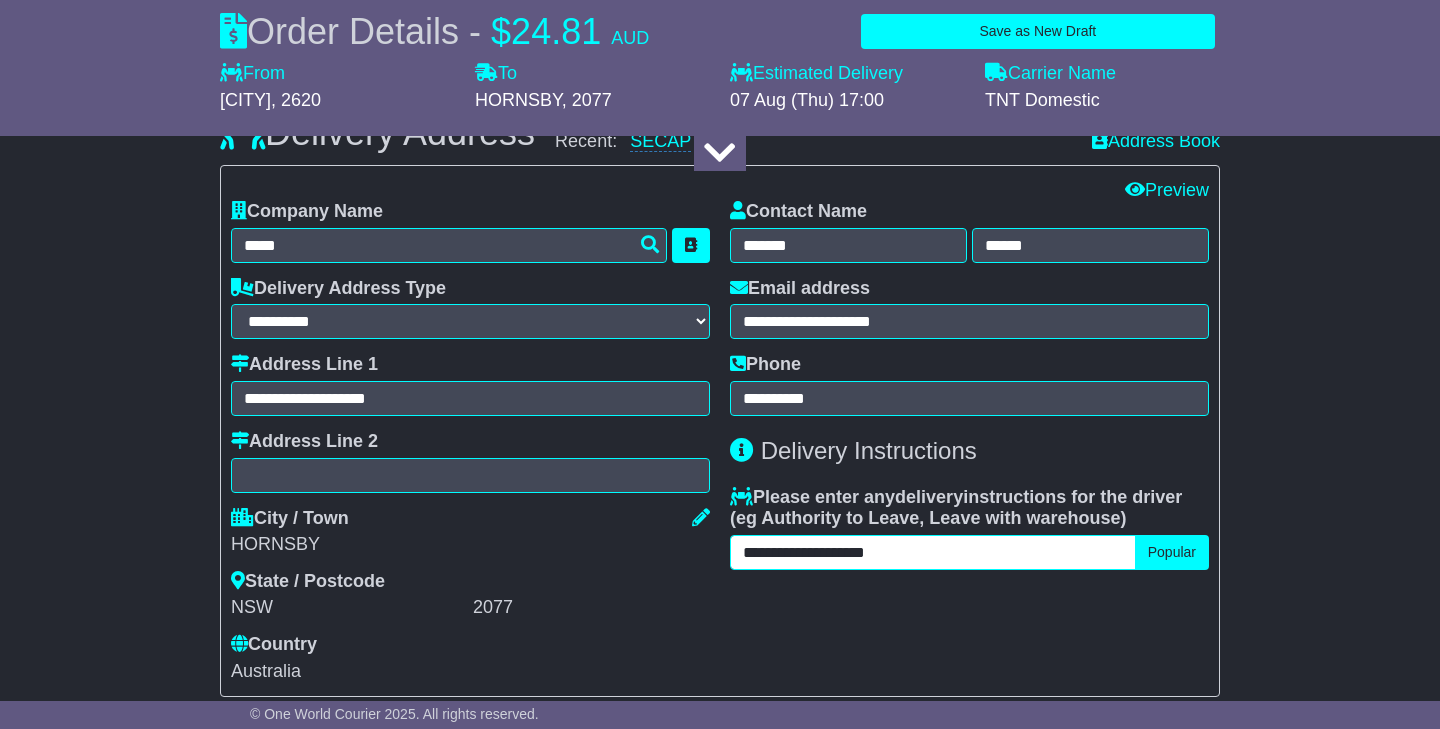 scroll, scrollTop: 1389, scrollLeft: 0, axis: vertical 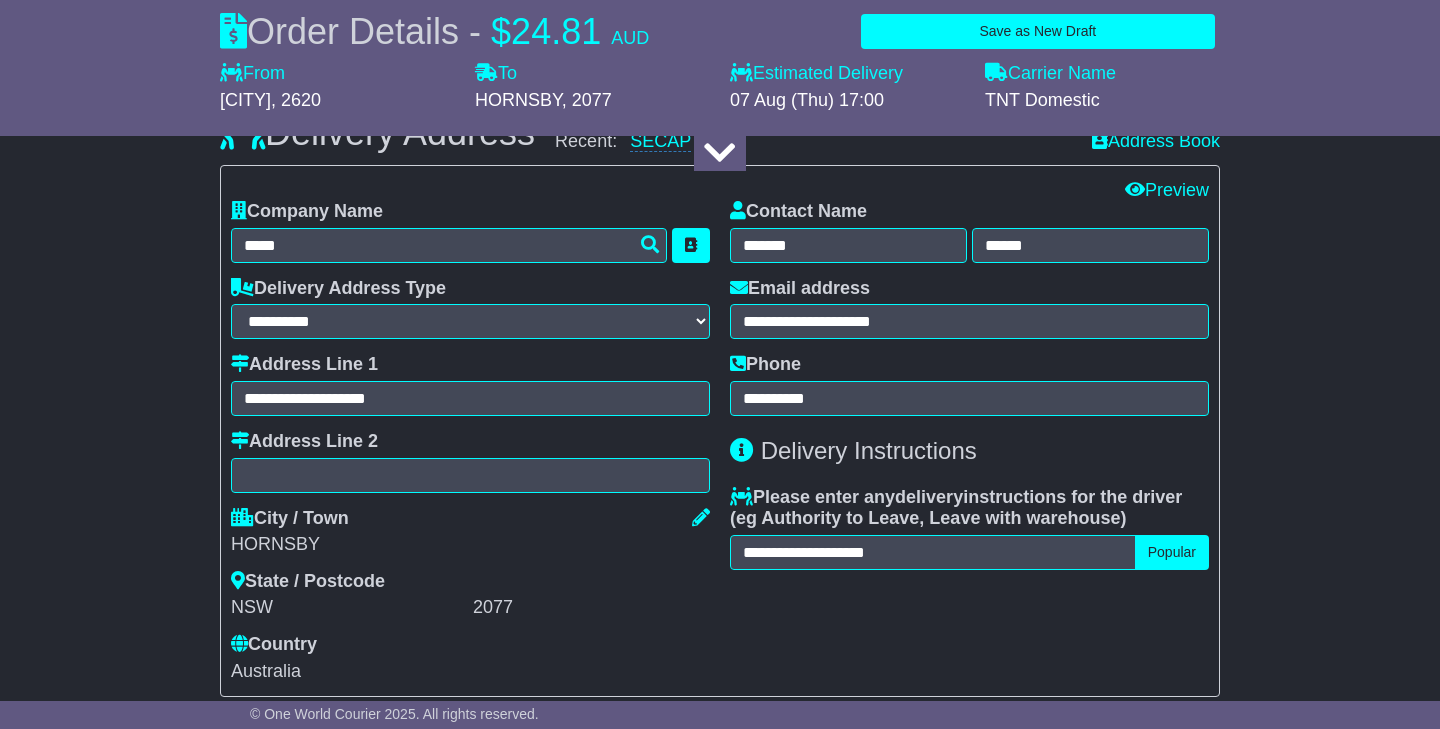 click on "eg Authority to Leave, Leave with warehouse" at bounding box center (928, 518) 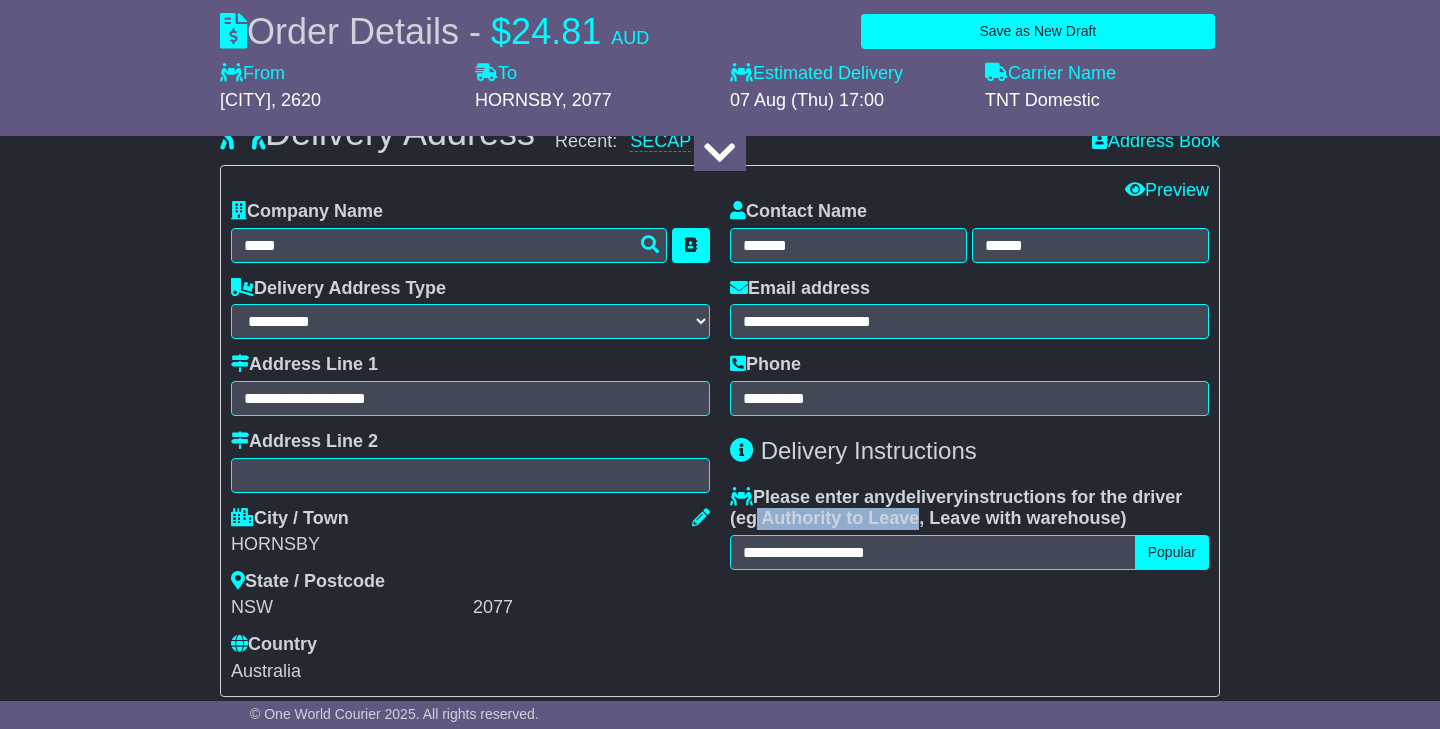 drag, startPoint x: 759, startPoint y: 505, endPoint x: 917, endPoint y: 511, distance: 158.11388 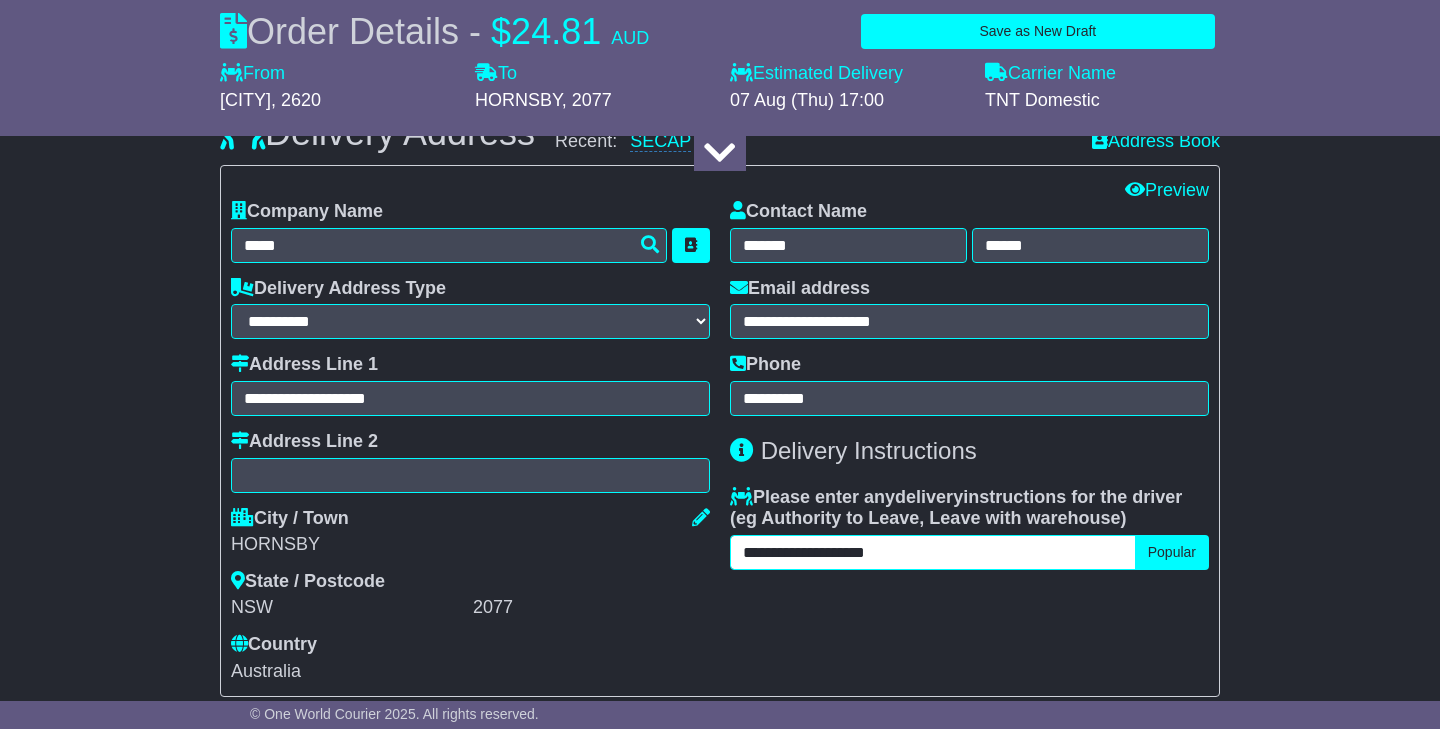 click on "**********" at bounding box center [933, 552] 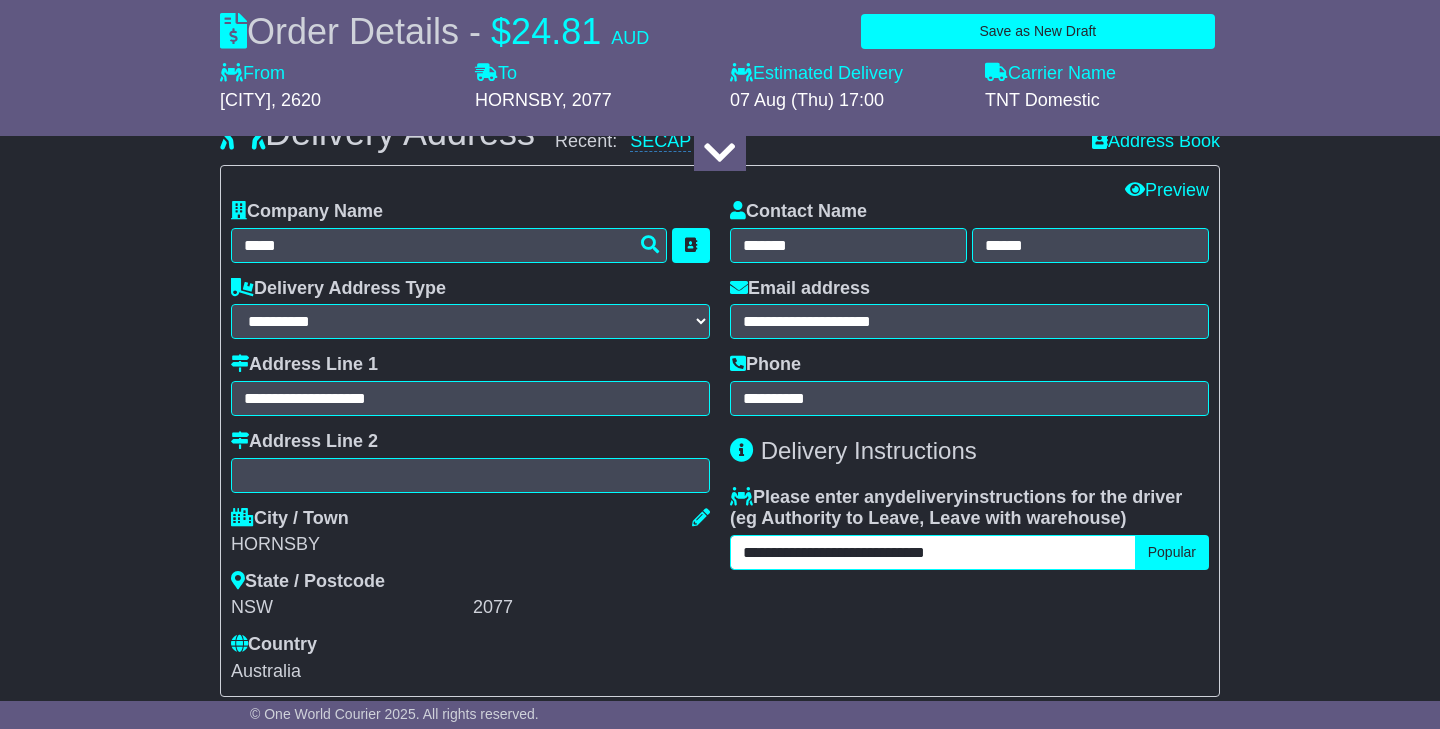 drag, startPoint x: 880, startPoint y: 542, endPoint x: 956, endPoint y: 534, distance: 76.41989 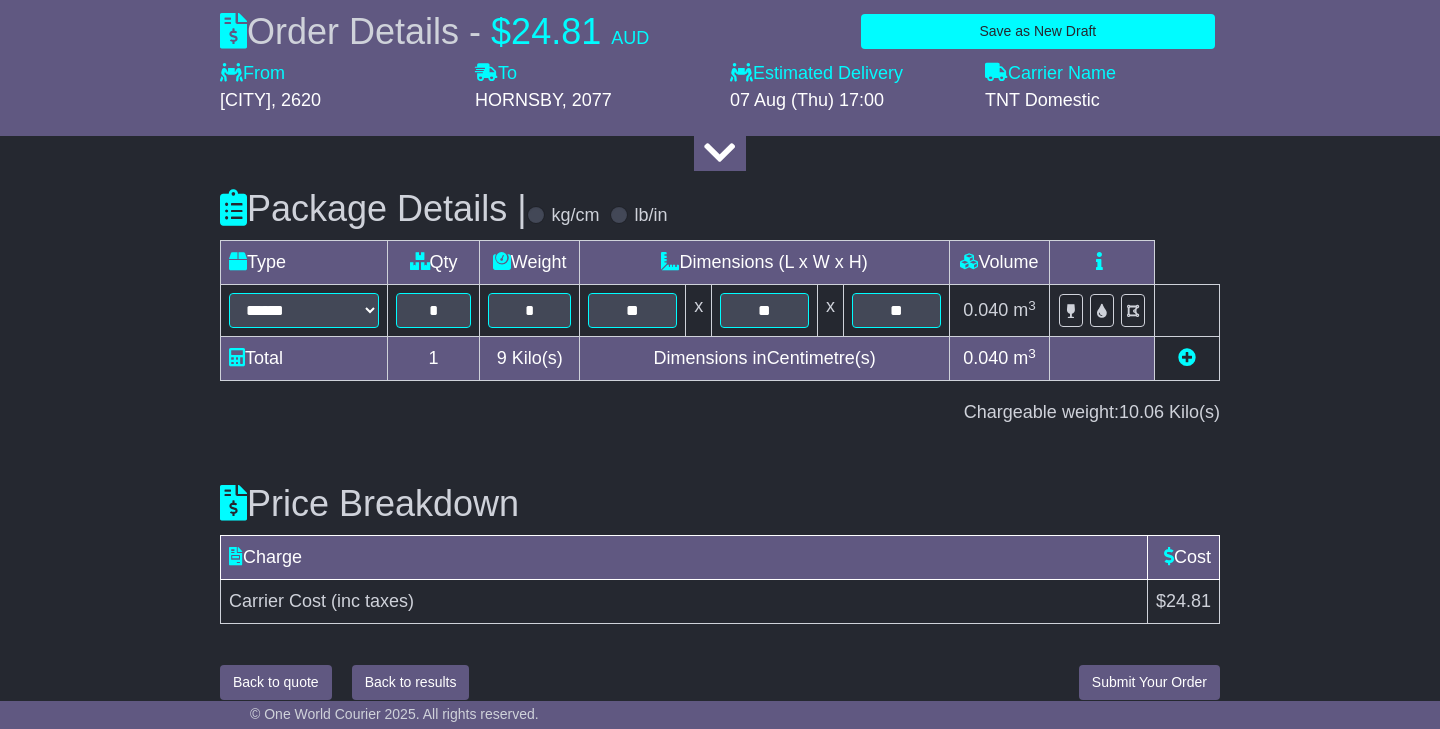 scroll, scrollTop: 2362, scrollLeft: 0, axis: vertical 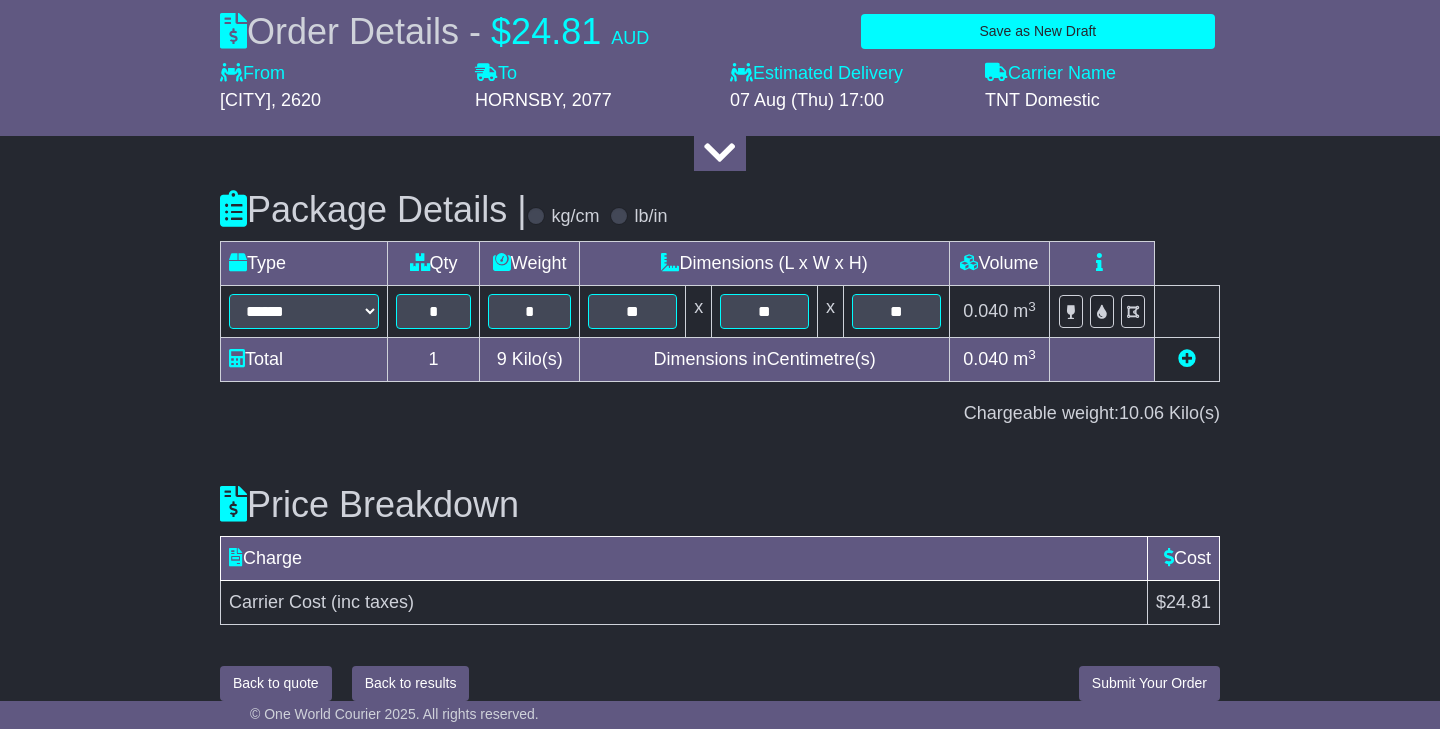type on "**********" 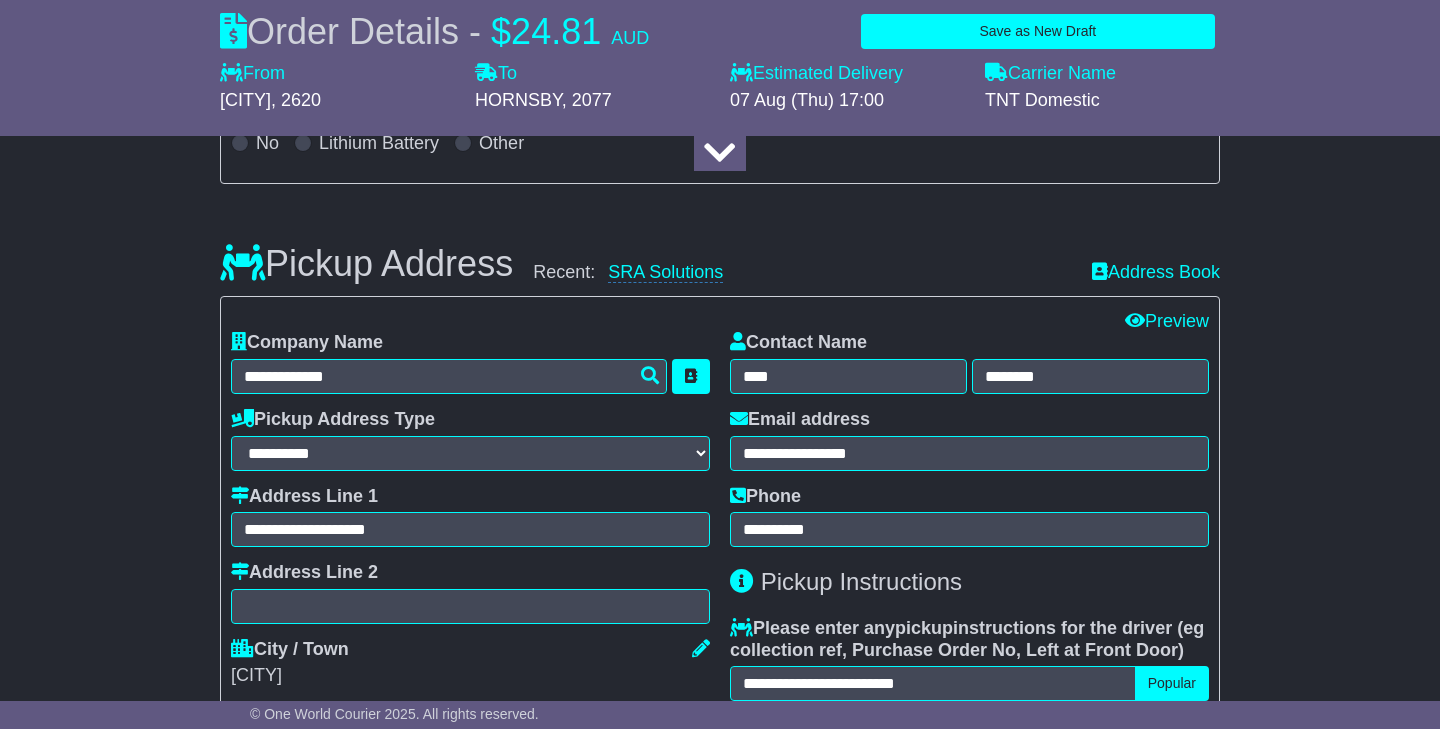 scroll, scrollTop: 407, scrollLeft: 0, axis: vertical 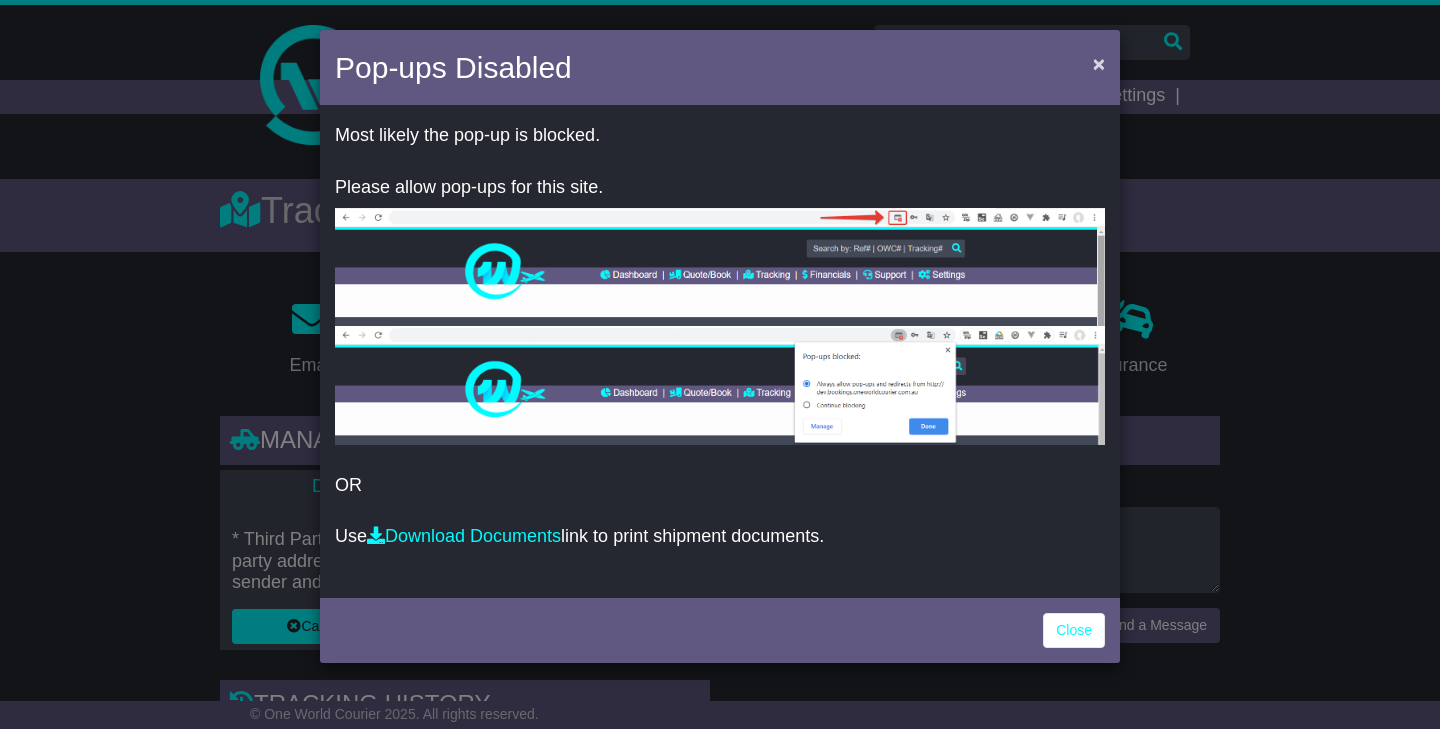 click on "×" at bounding box center (1099, 63) 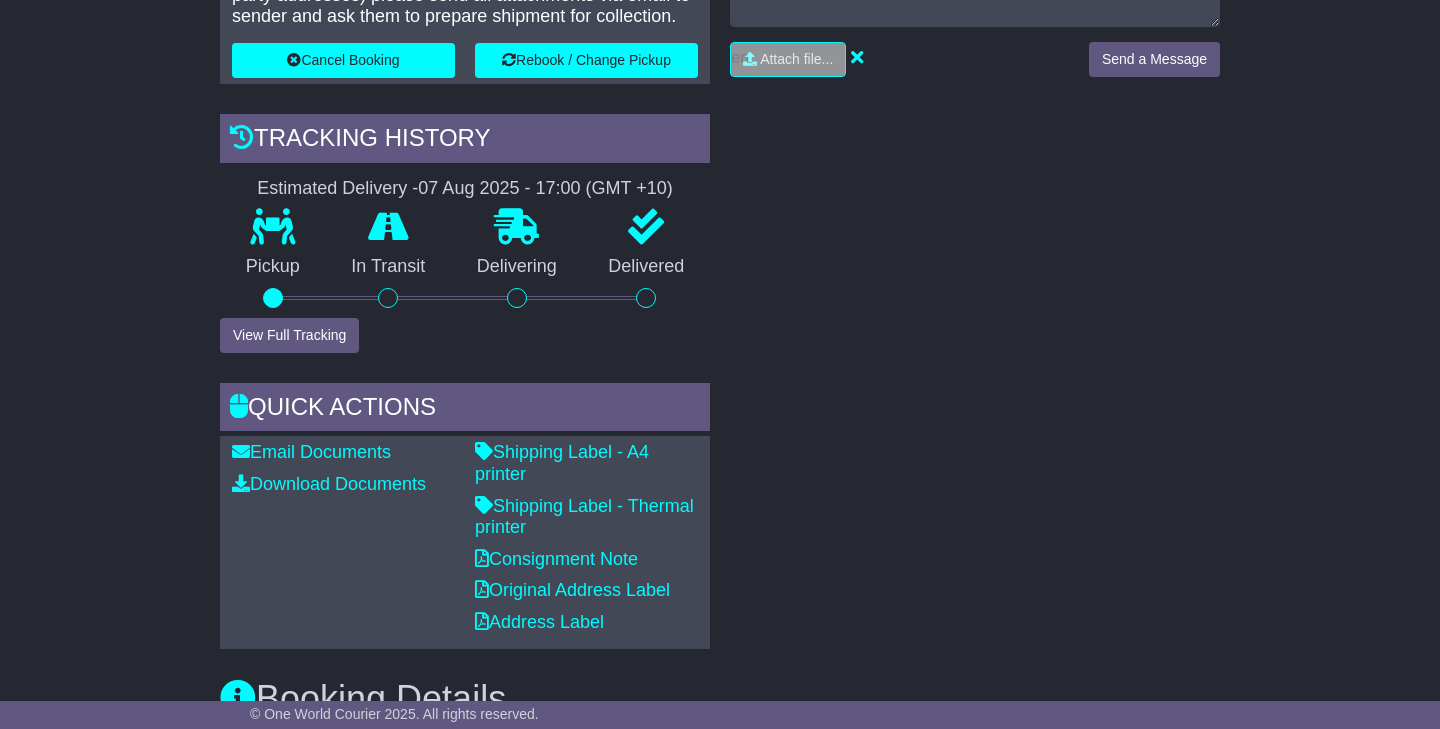 scroll, scrollTop: 627, scrollLeft: 0, axis: vertical 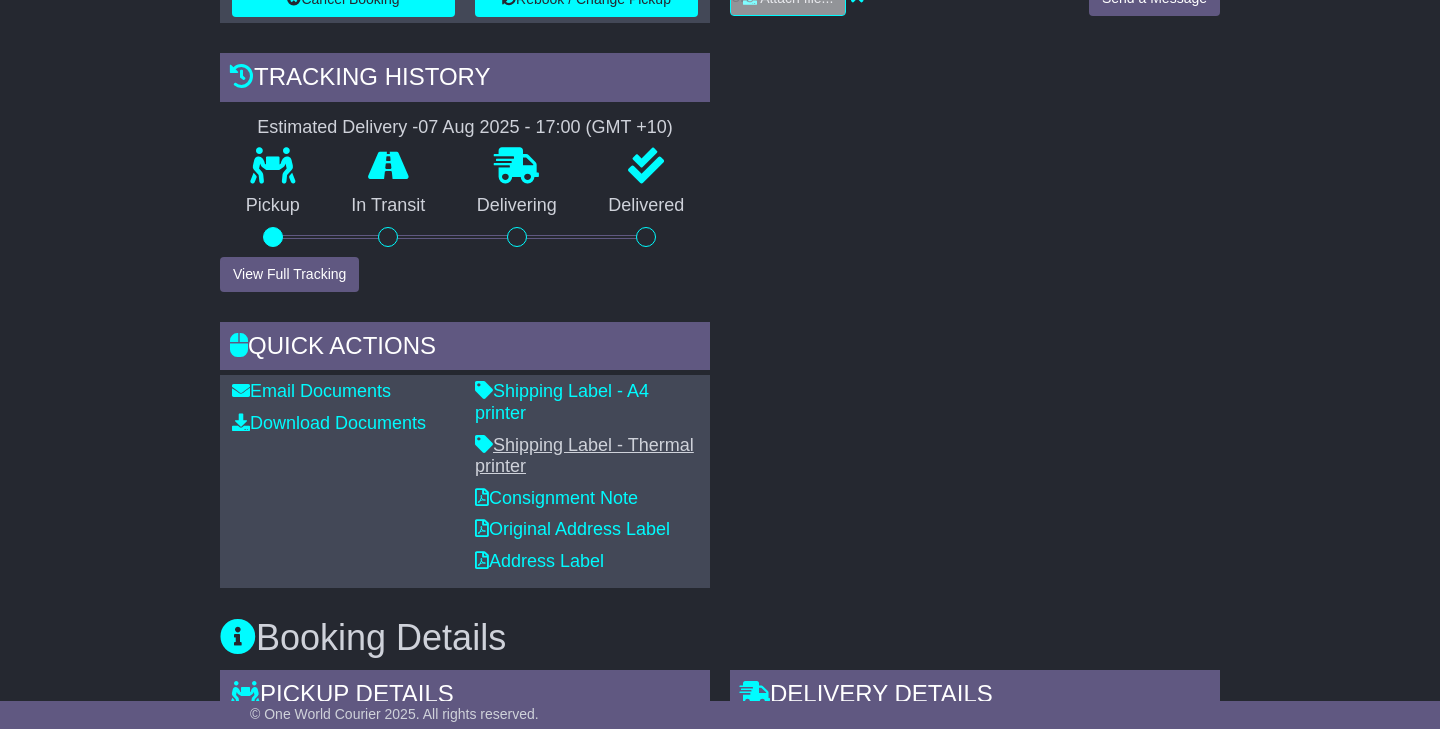 click on "Shipping Label - Thermal printer" at bounding box center (584, 456) 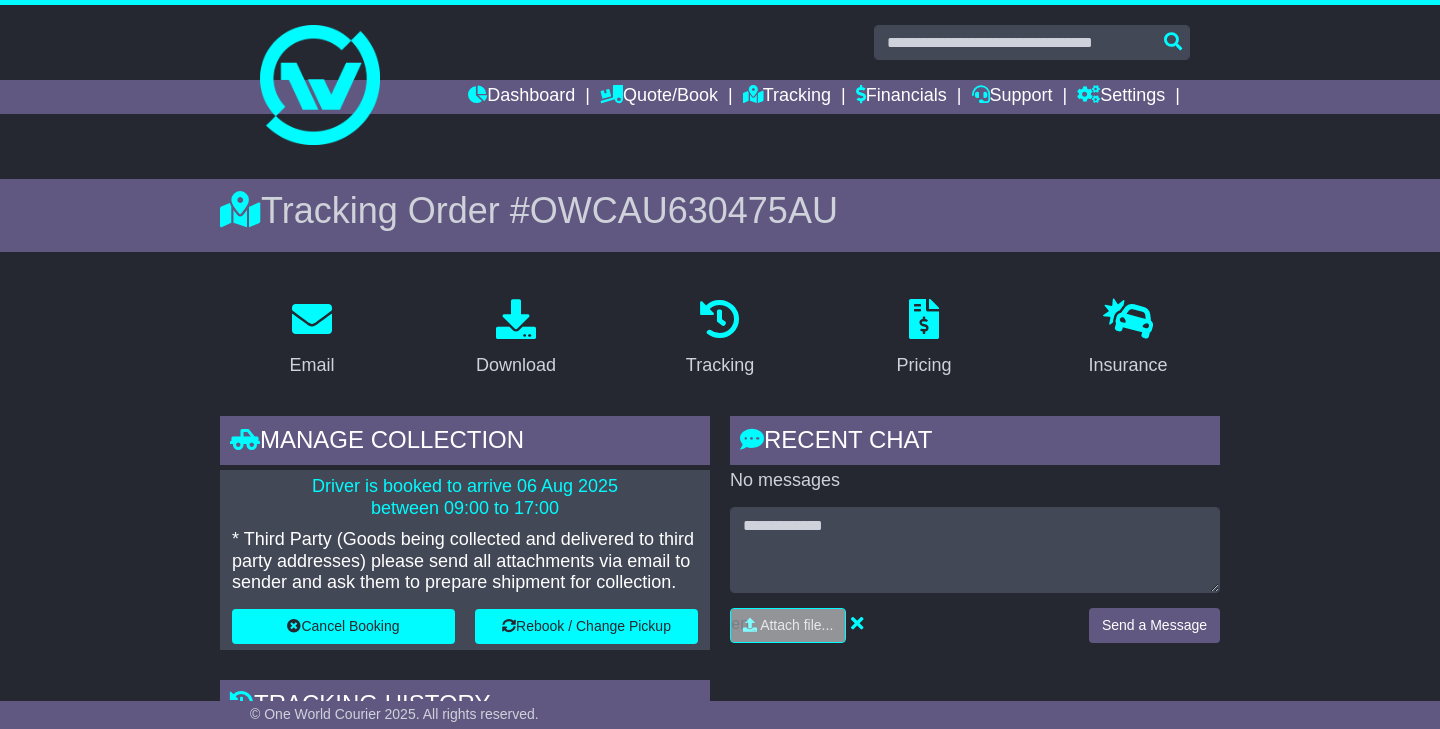 scroll, scrollTop: 0, scrollLeft: 0, axis: both 